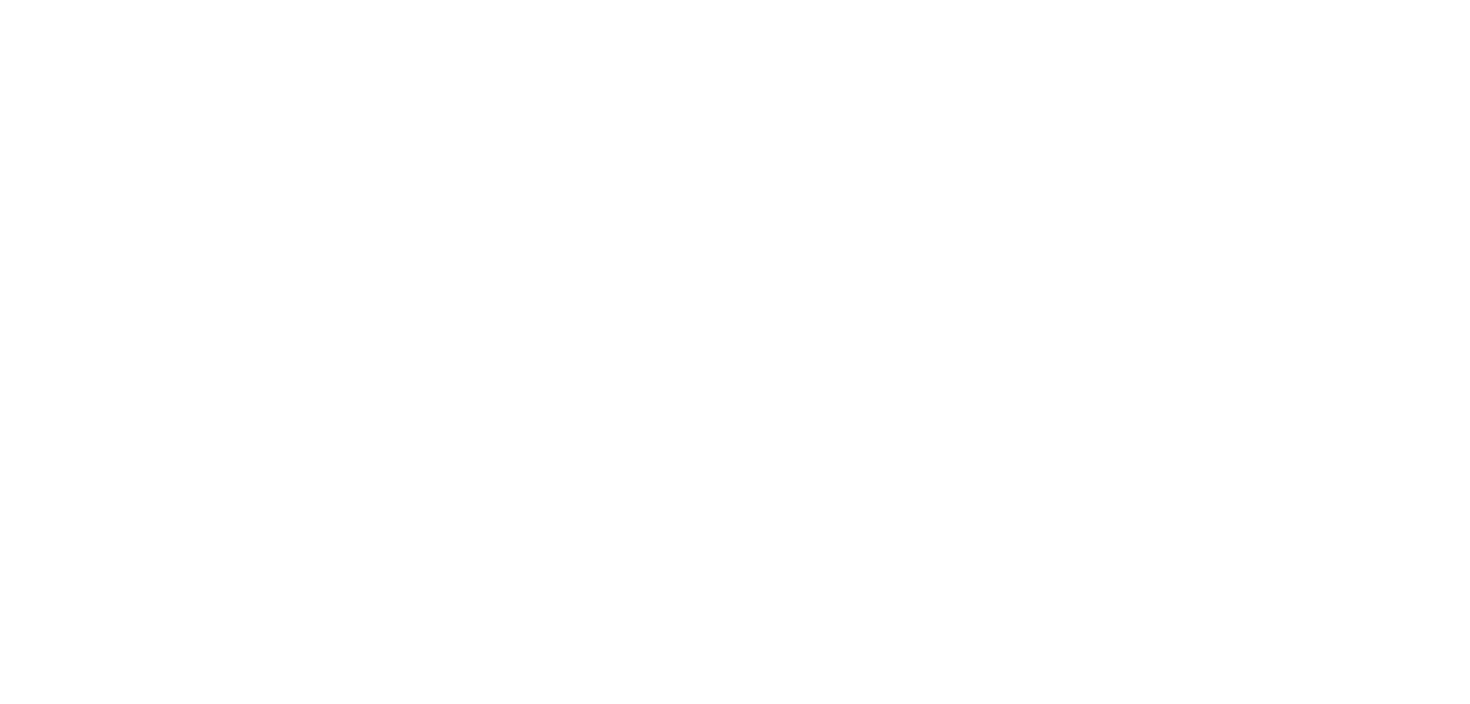scroll, scrollTop: 0, scrollLeft: 0, axis: both 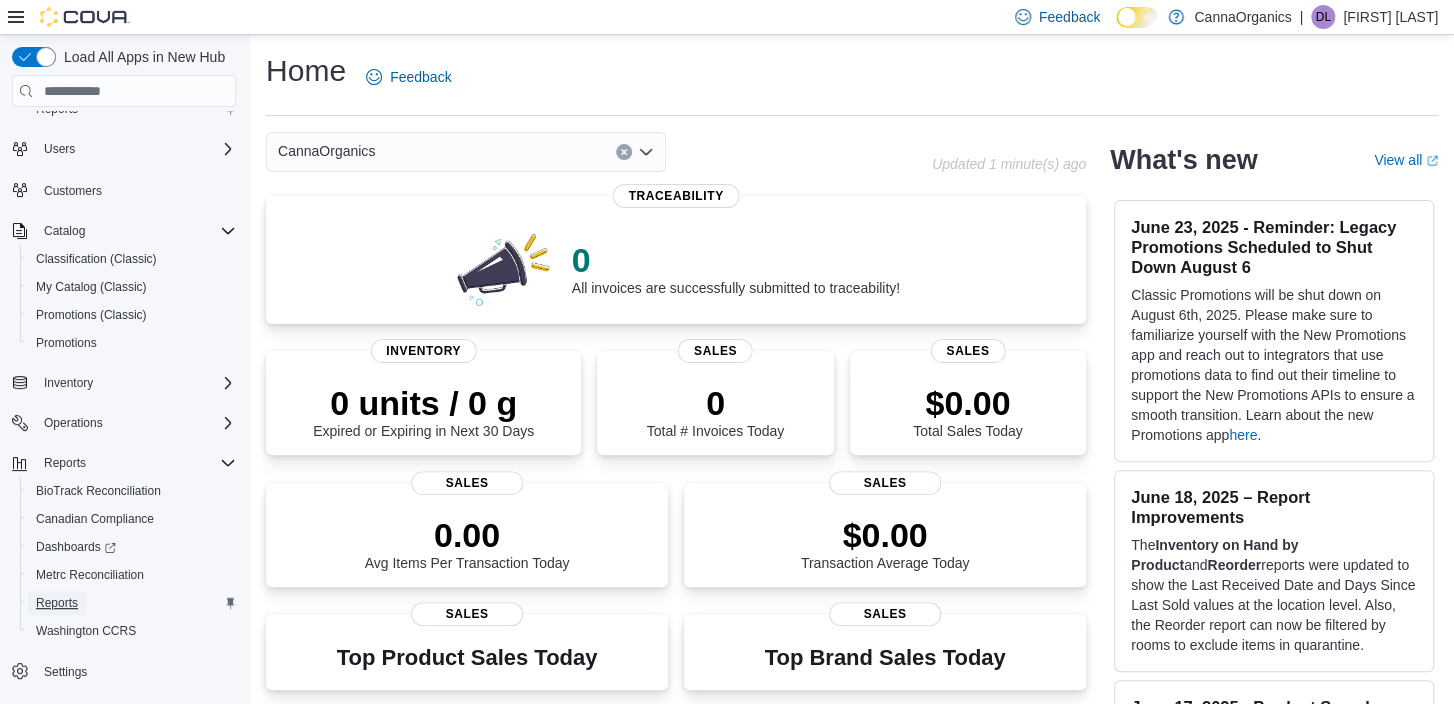 click on "Reports" at bounding box center [57, 603] 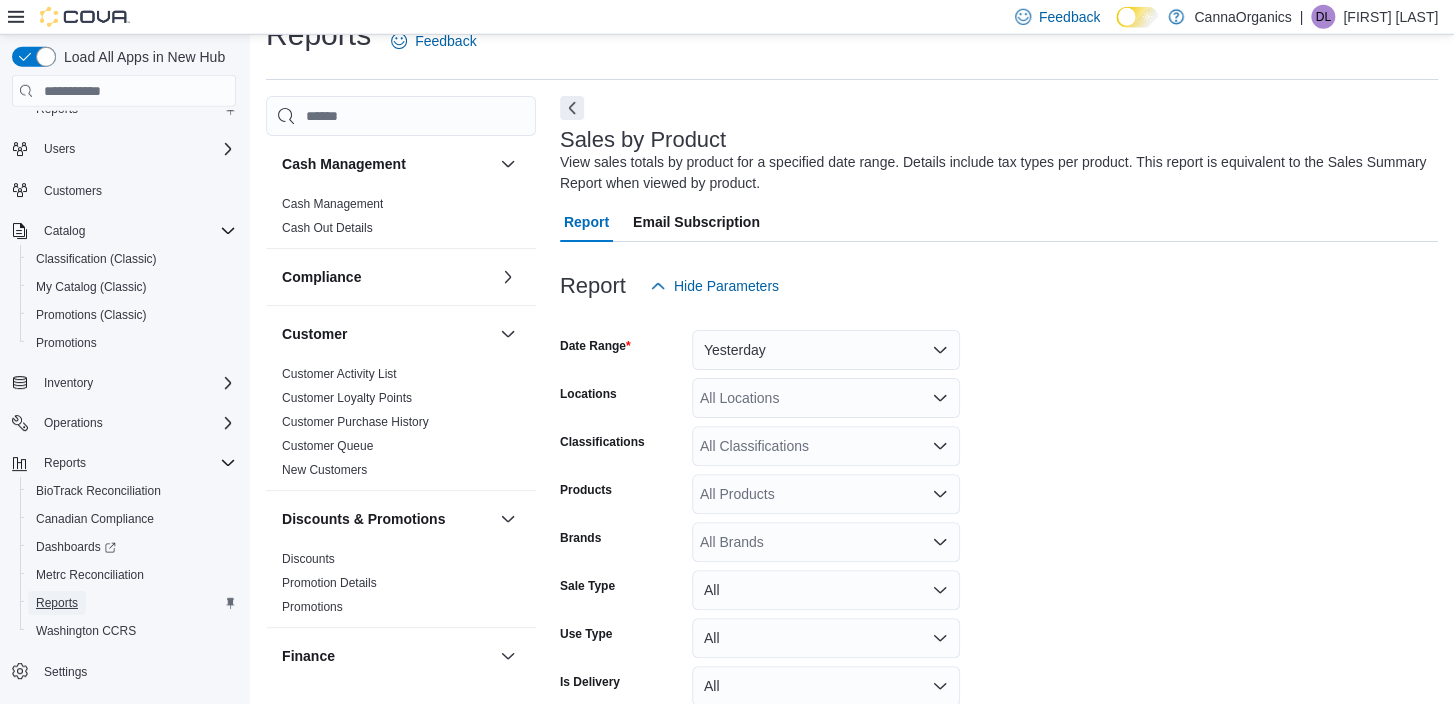 scroll, scrollTop: 65, scrollLeft: 0, axis: vertical 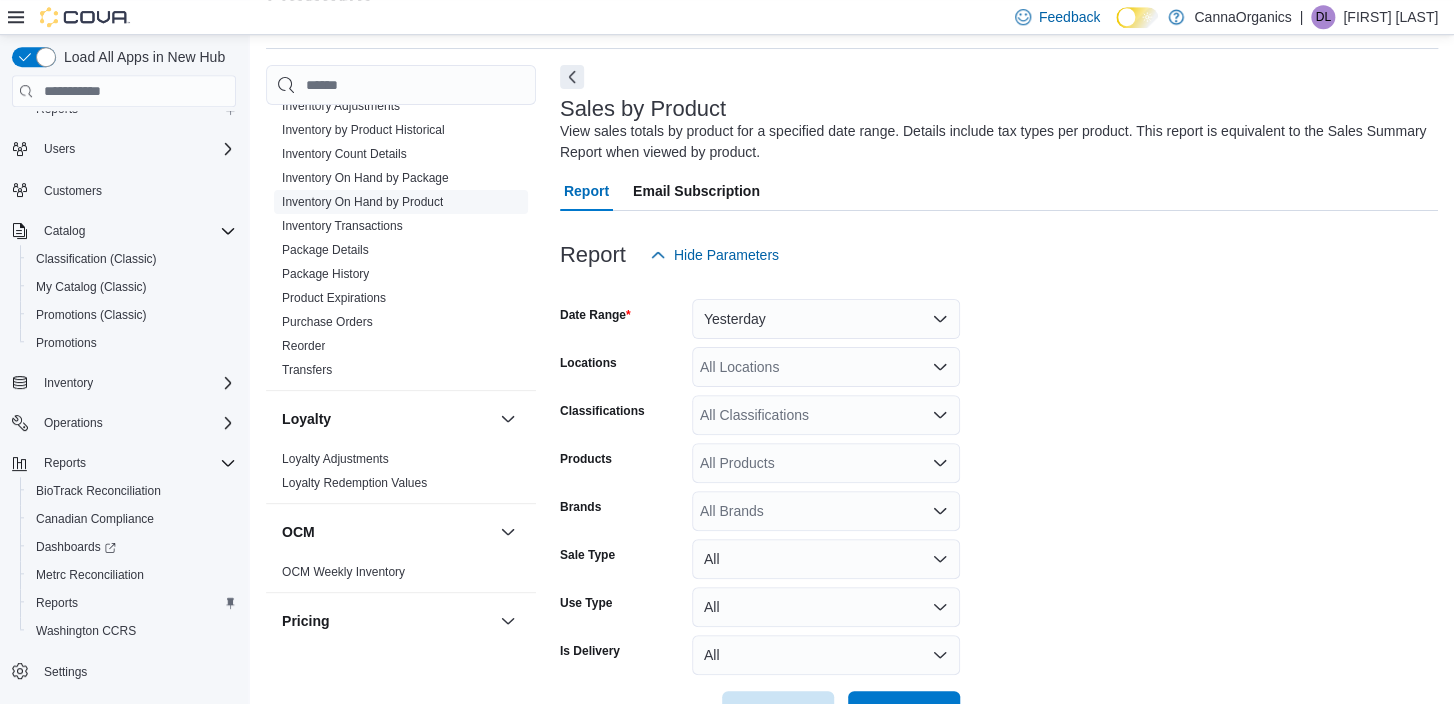 click on "Inventory On Hand by Product" at bounding box center (362, 202) 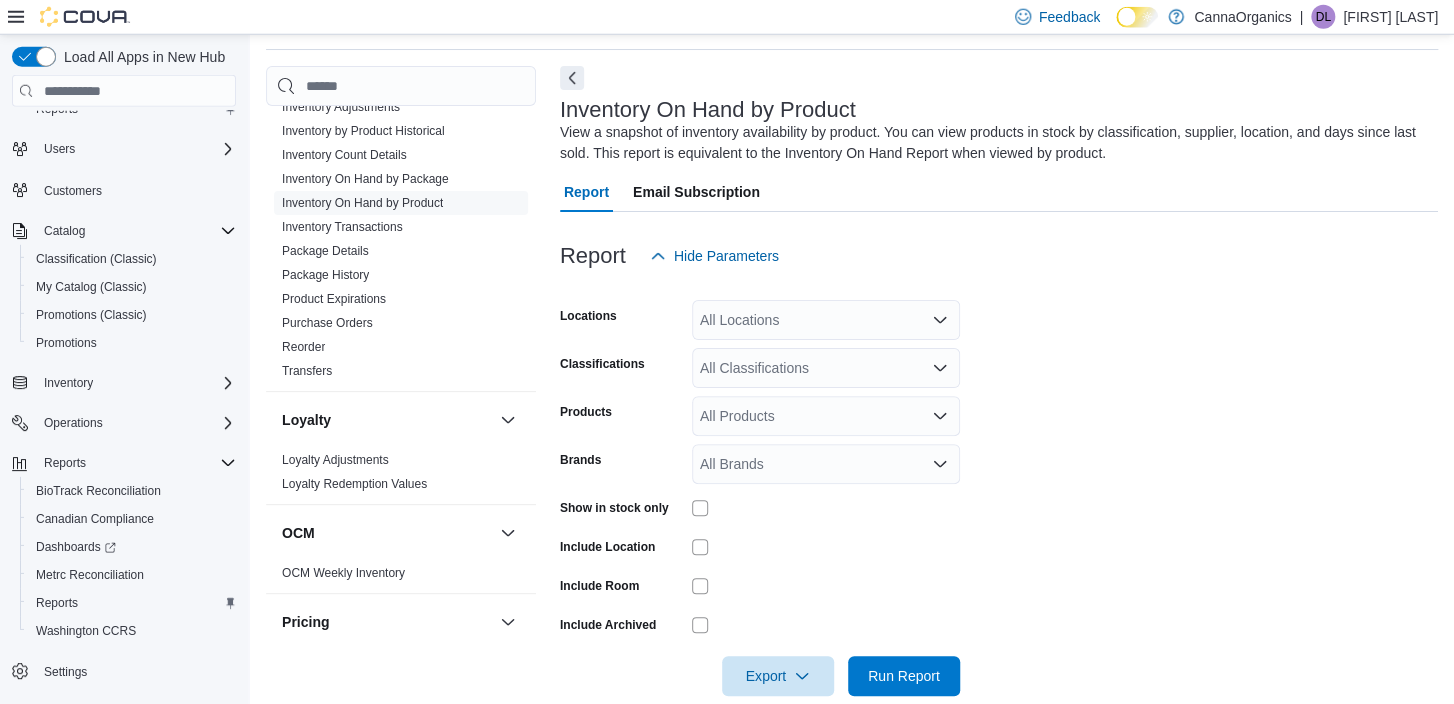 scroll, scrollTop: 67, scrollLeft: 0, axis: vertical 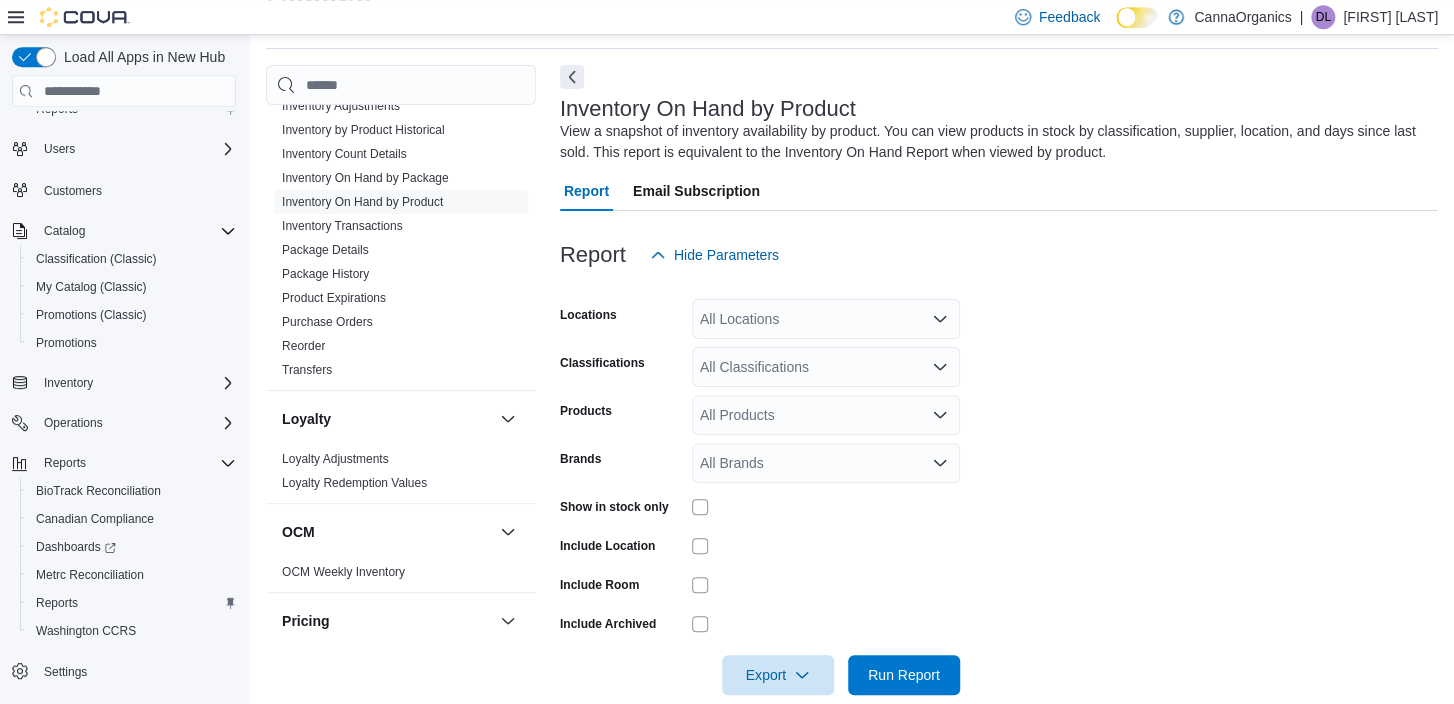 click on "All Classifications" at bounding box center (826, 367) 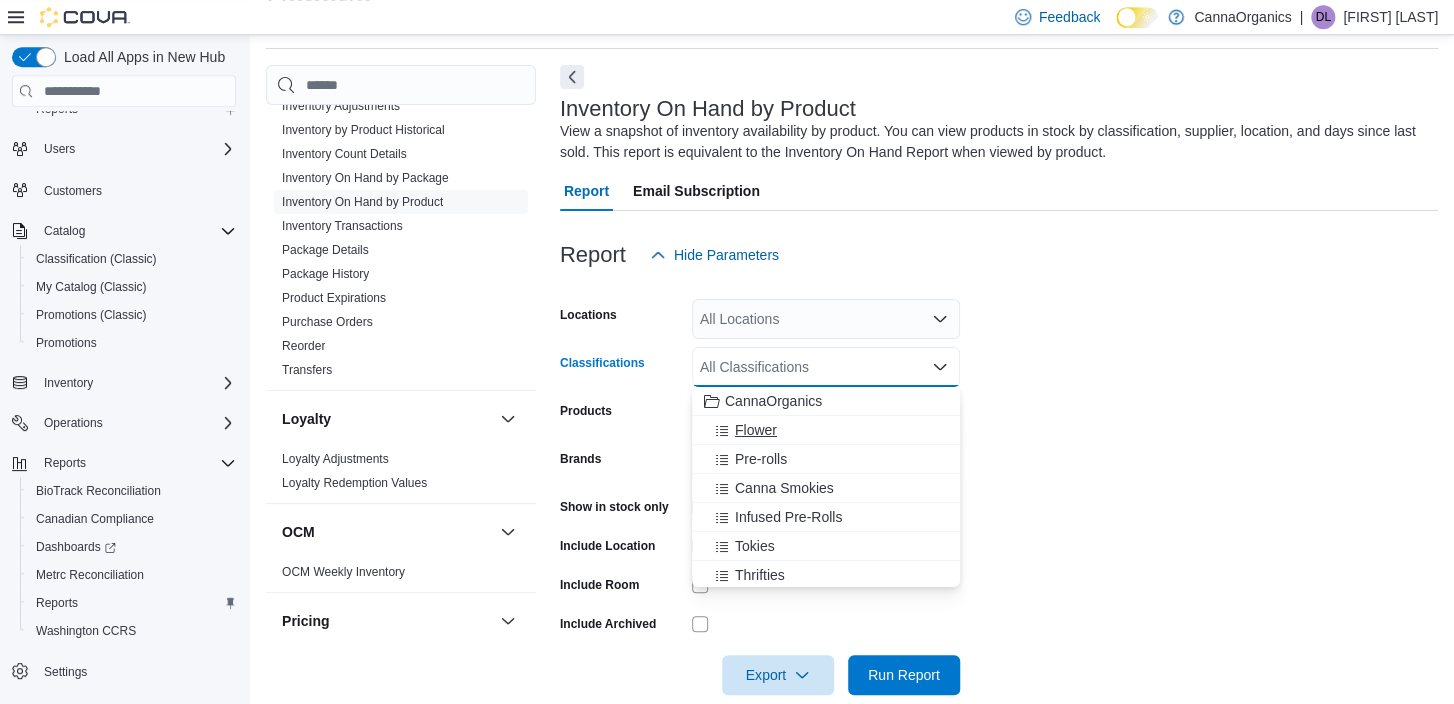 click on "Flower" at bounding box center [756, 430] 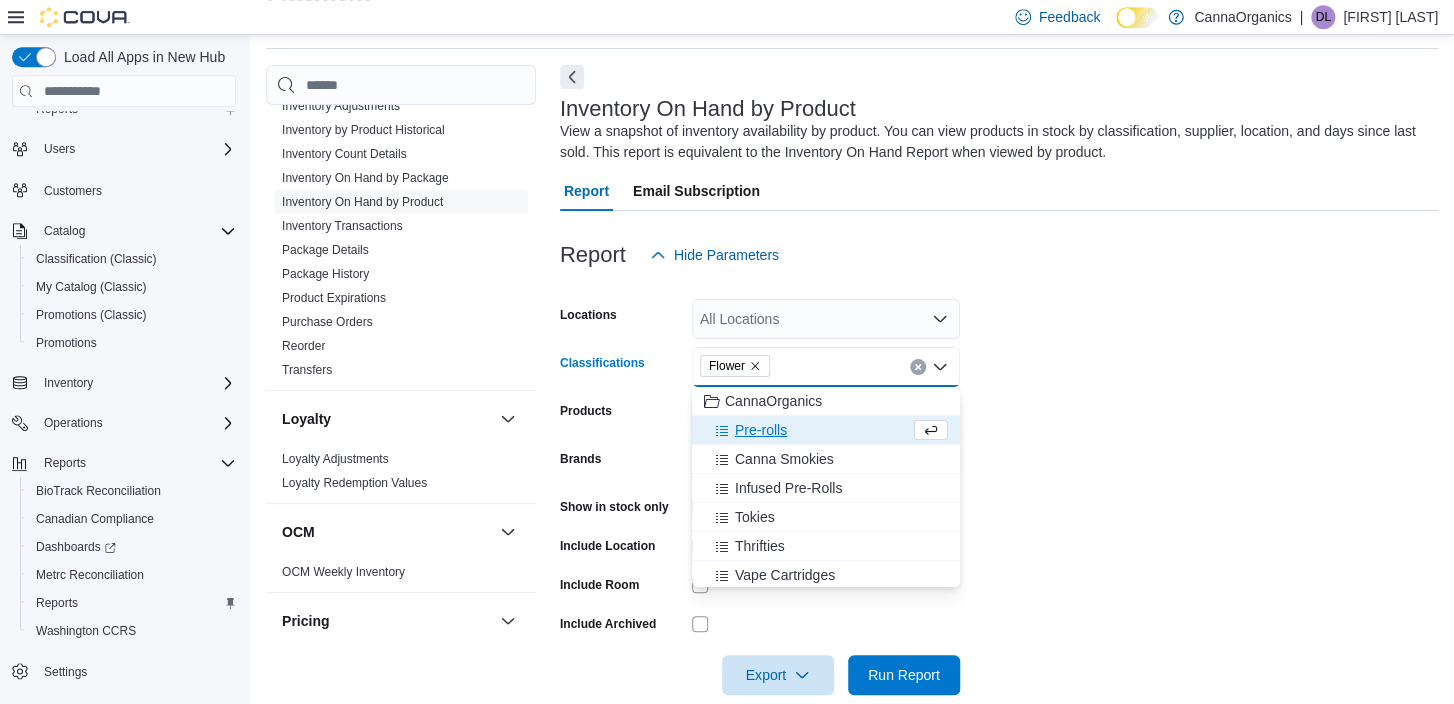 click on "Pre-rolls" at bounding box center [761, 430] 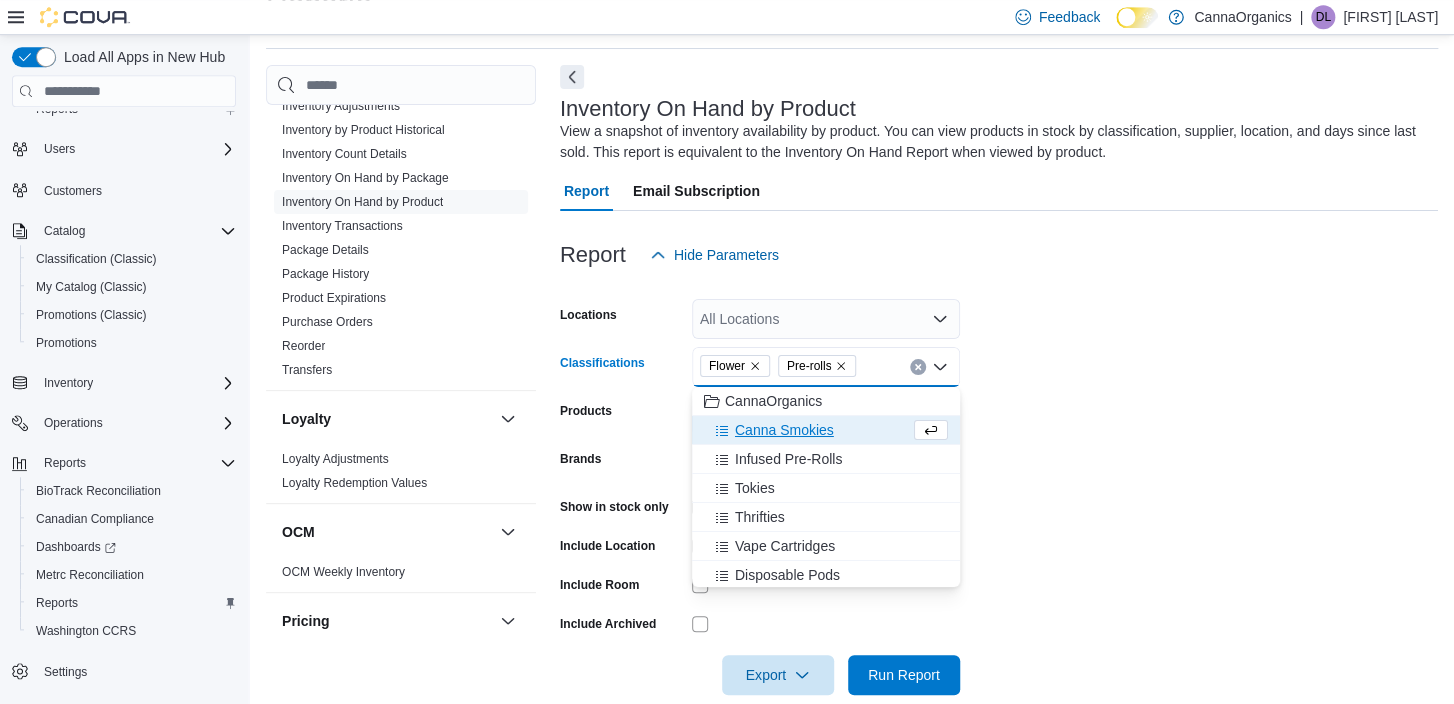 click on "Canna Smokies" at bounding box center (784, 430) 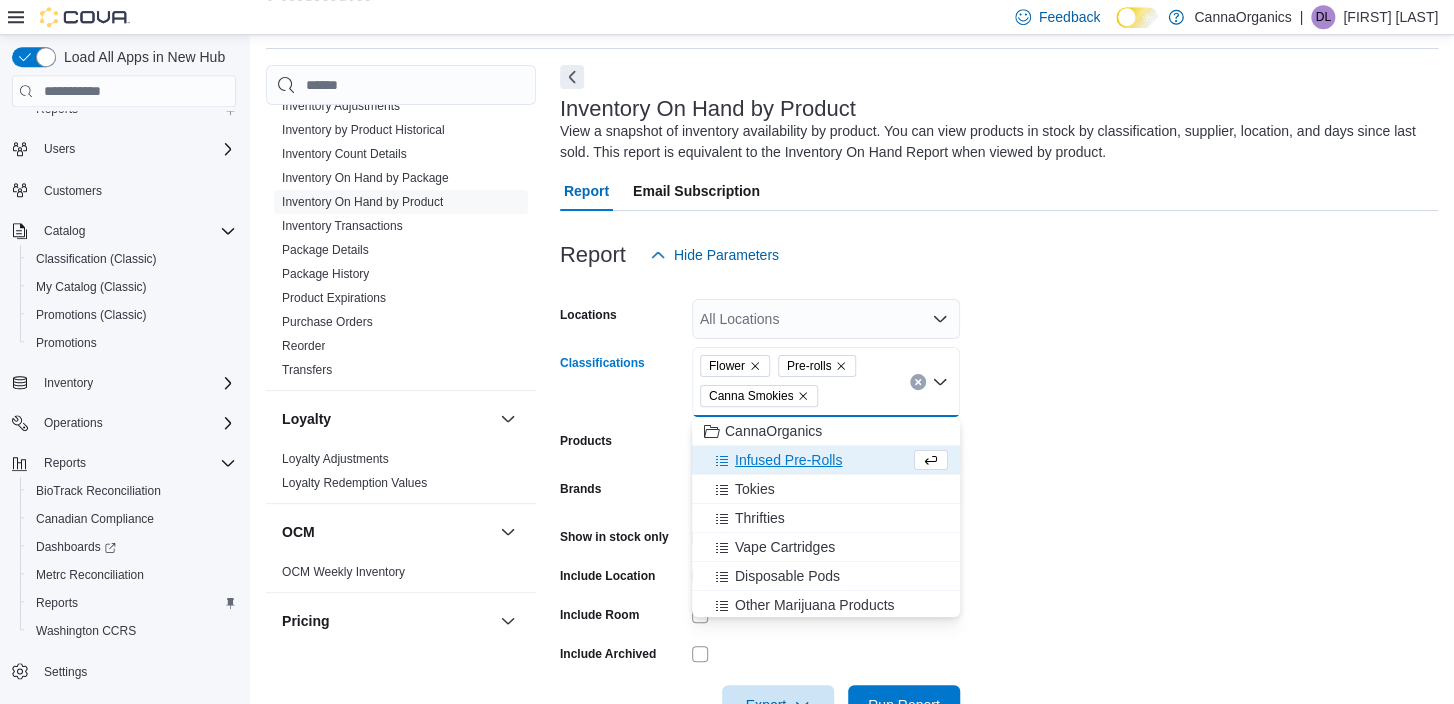 click on "Infused Pre-Rolls" at bounding box center (788, 460) 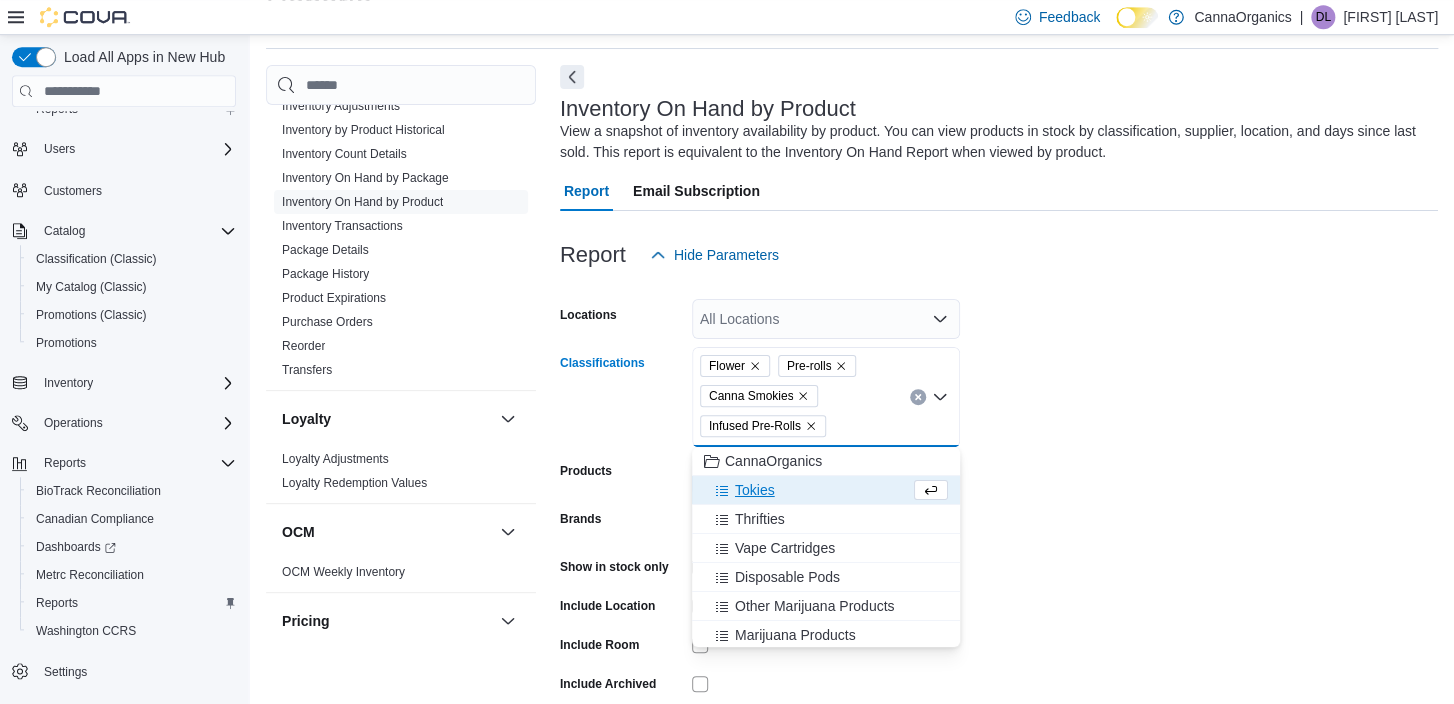 click on "Tokies" at bounding box center (755, 490) 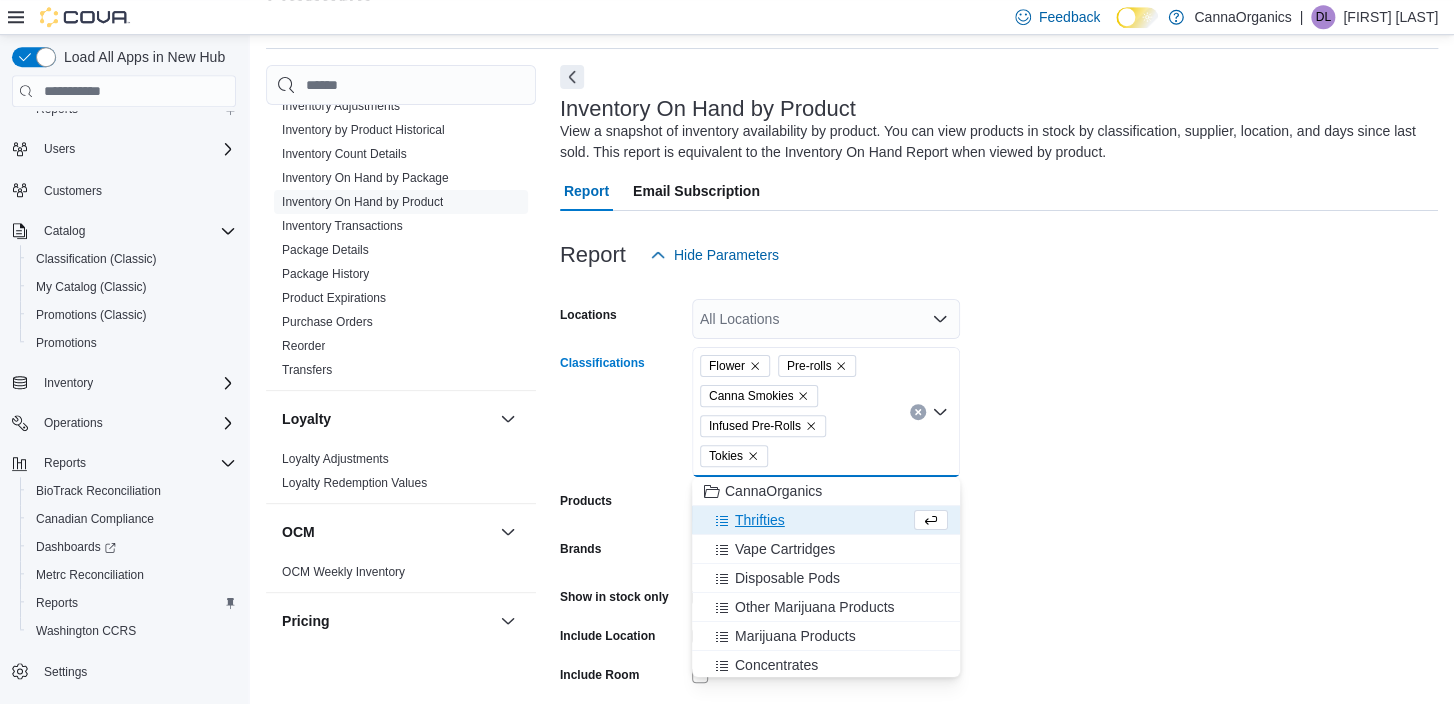 click on "Thrifties" at bounding box center [760, 520] 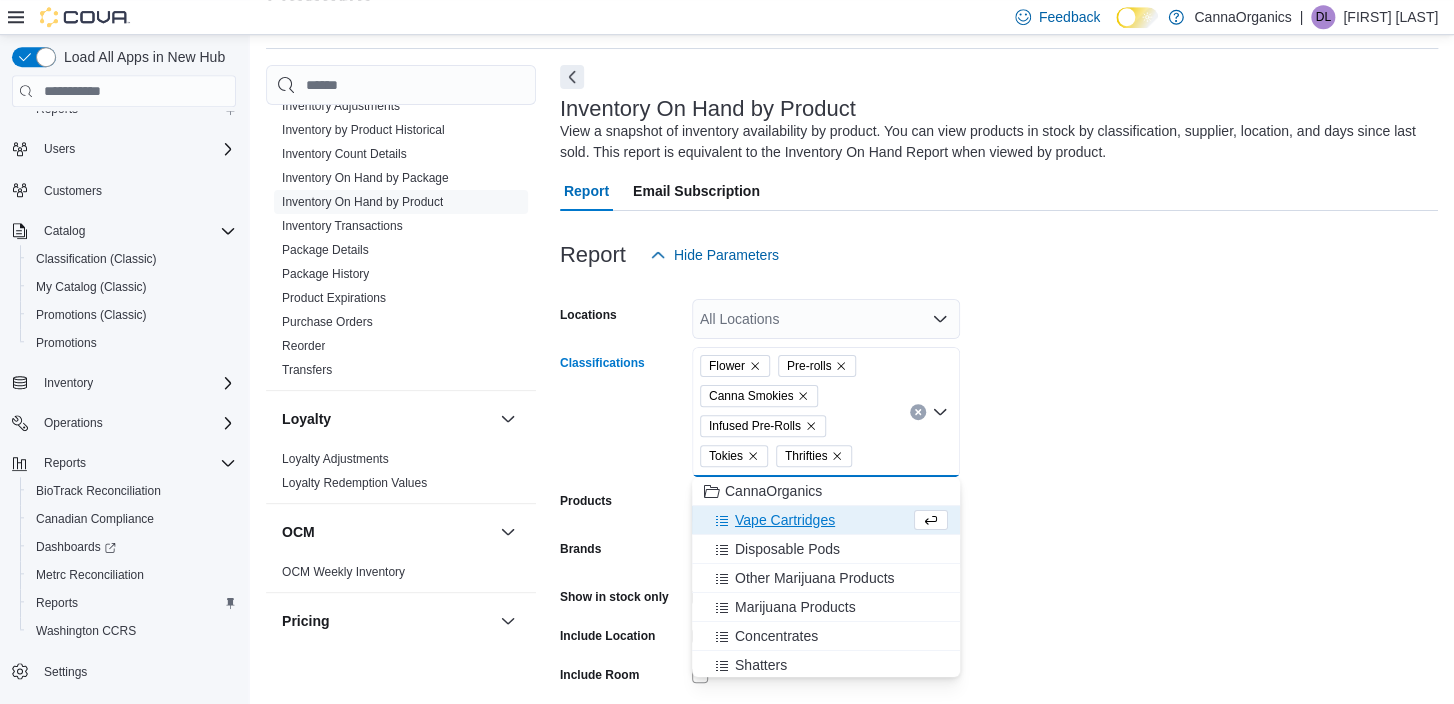 click on "Vape Cartridges" at bounding box center [785, 520] 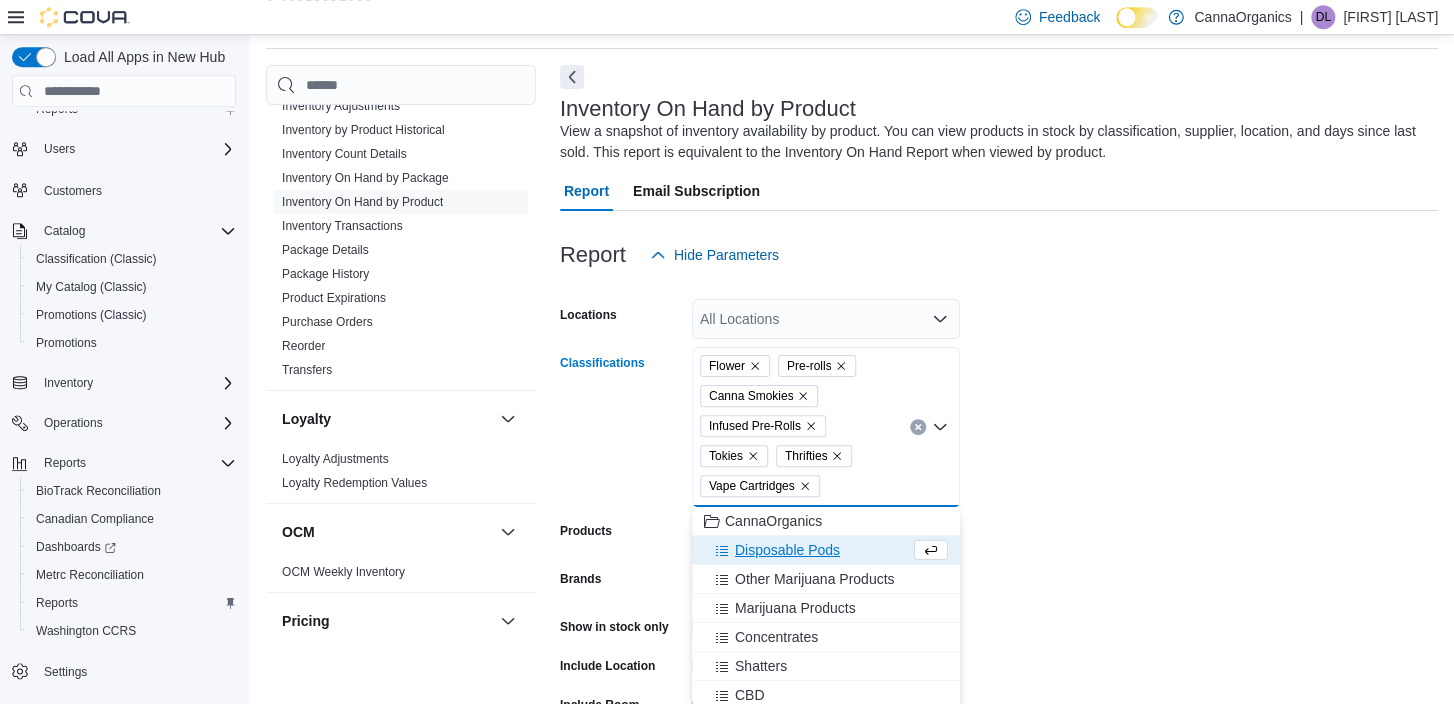 click on "Disposable Pods" at bounding box center (787, 550) 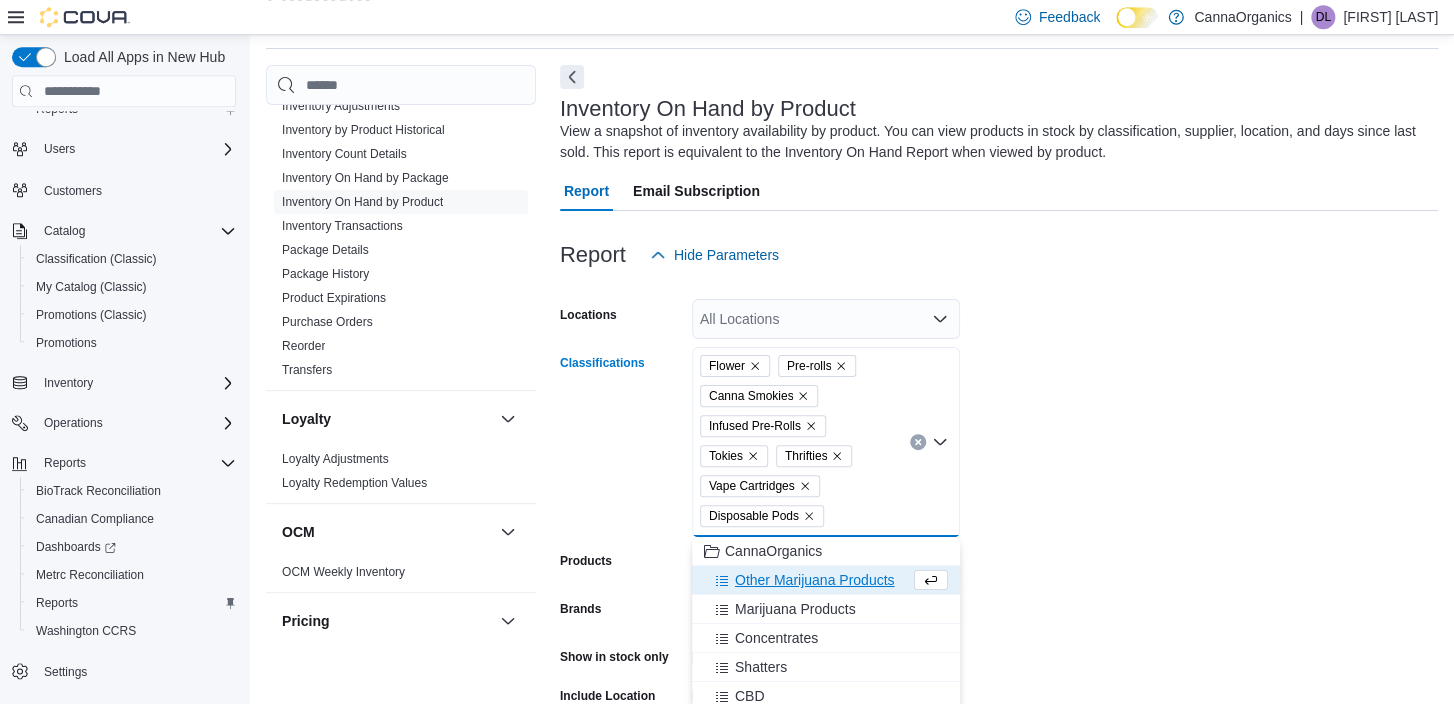 click on "Other Marijuana Products" at bounding box center (815, 580) 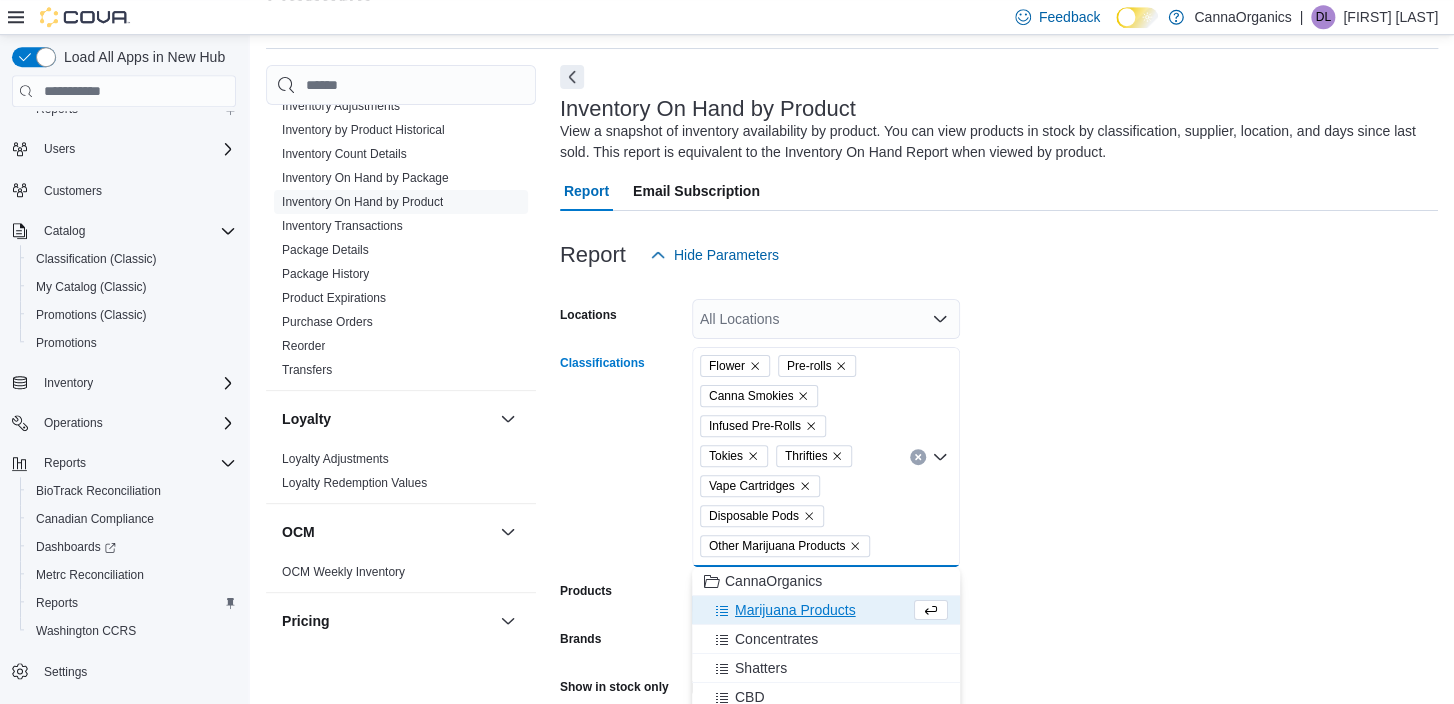 click on "Marijuana Products" at bounding box center (795, 610) 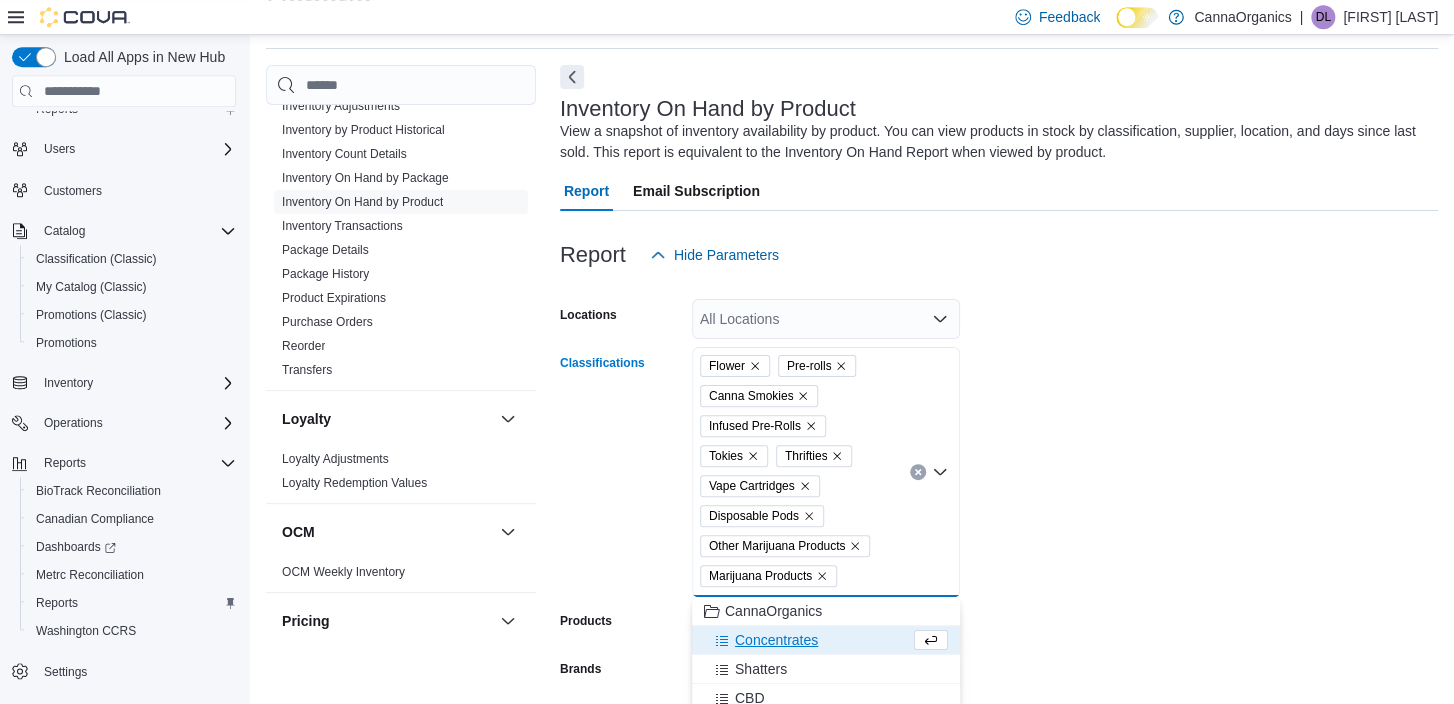 click on "Concentrates" at bounding box center (776, 640) 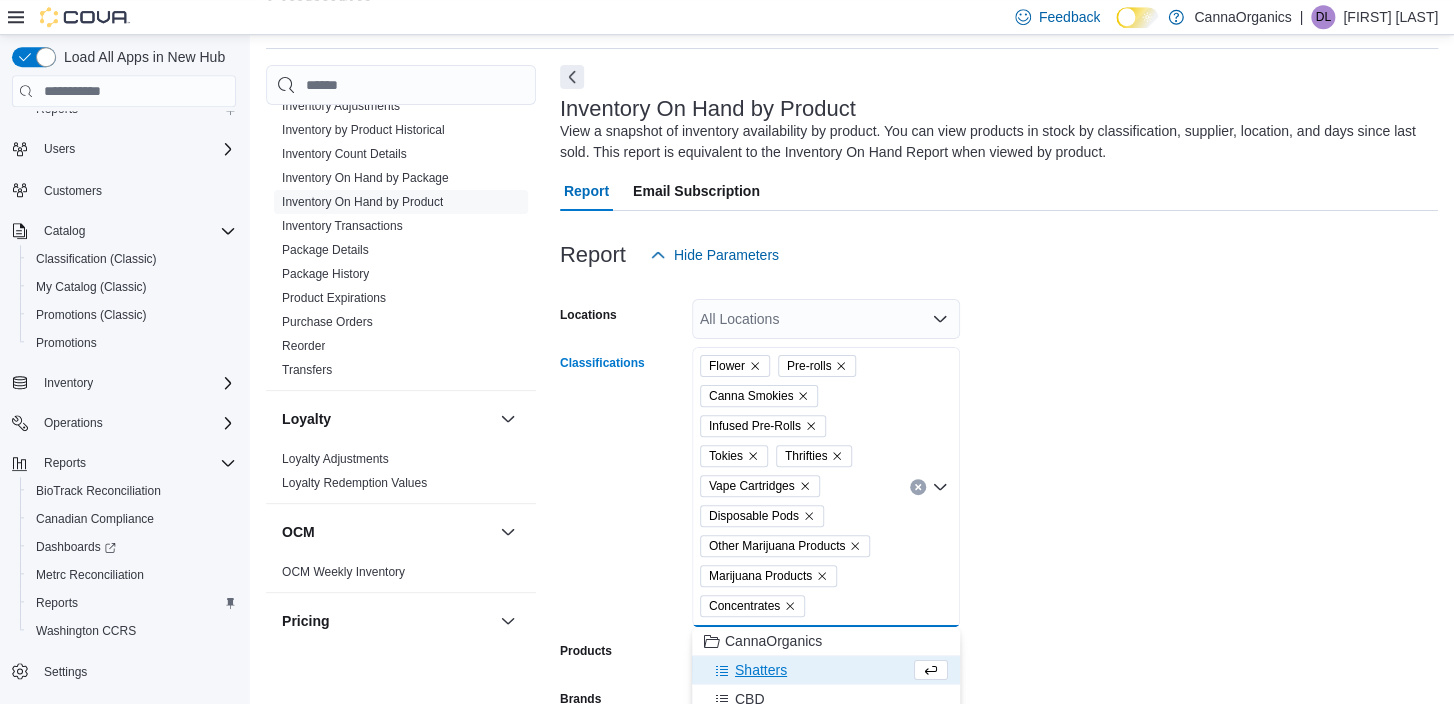 click on "Shatters" at bounding box center [761, 670] 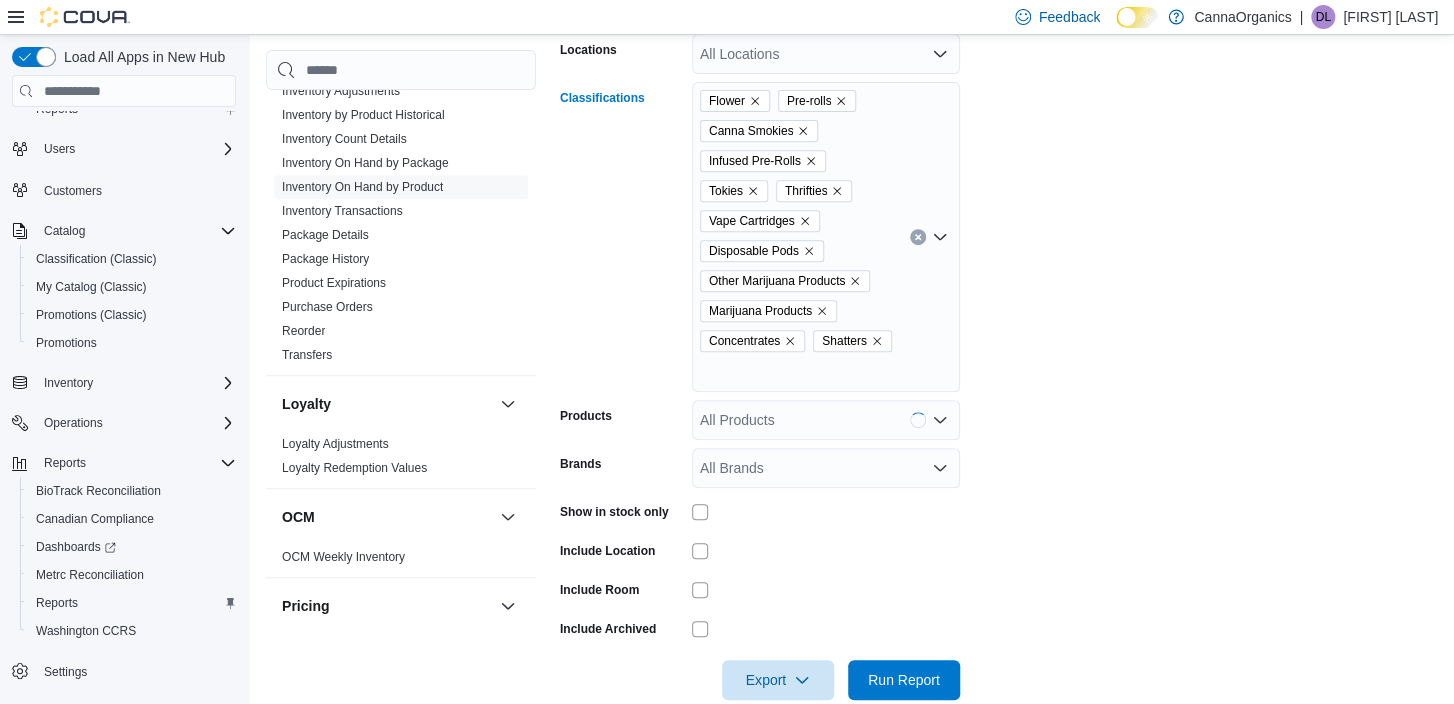 scroll, scrollTop: 338, scrollLeft: 0, axis: vertical 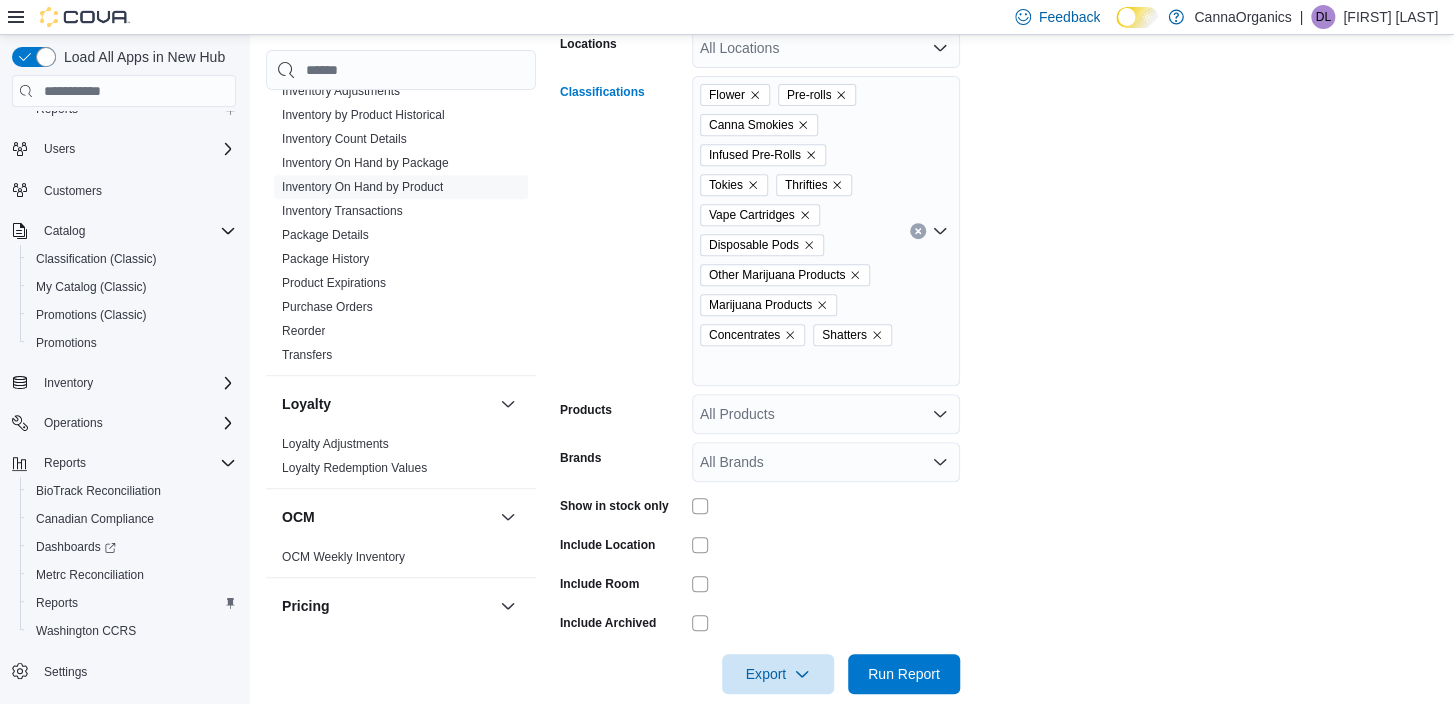 click 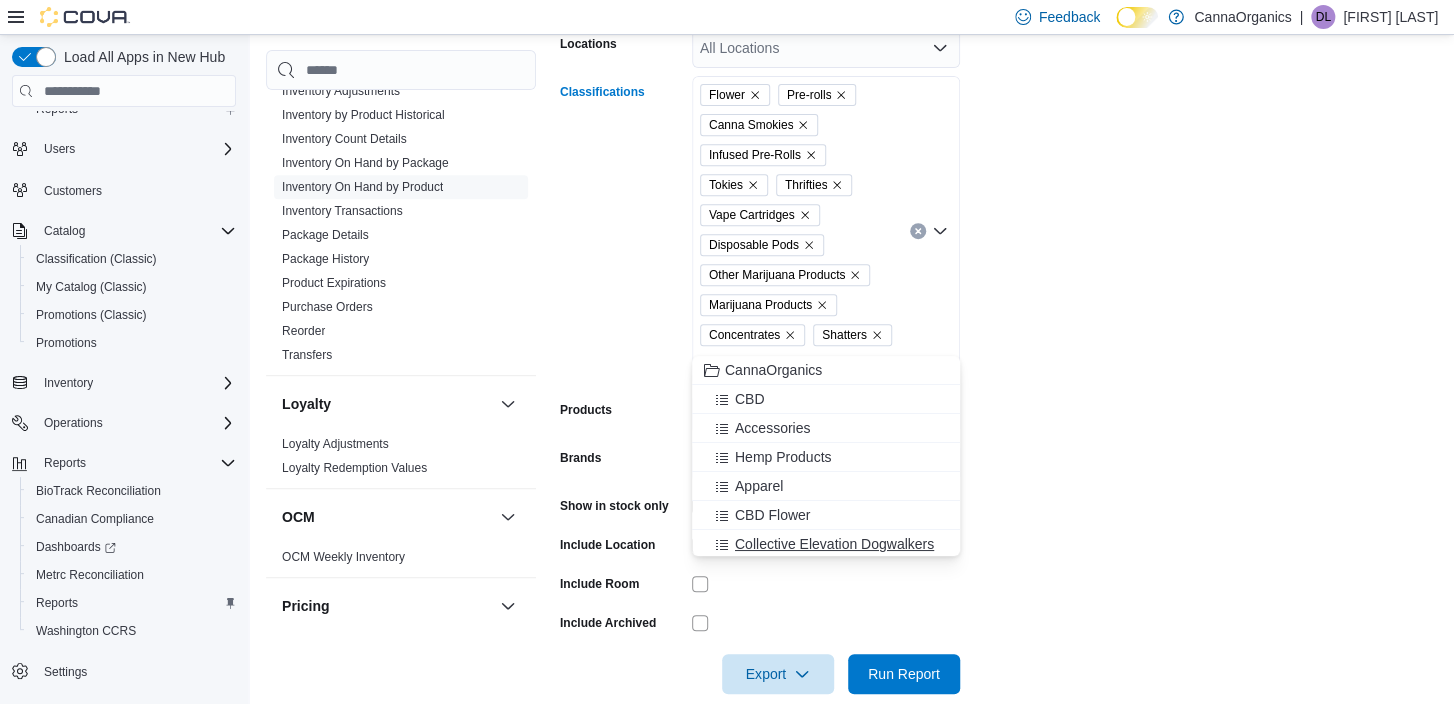click on "Collective Elevation Dogwalkers" at bounding box center (834, 544) 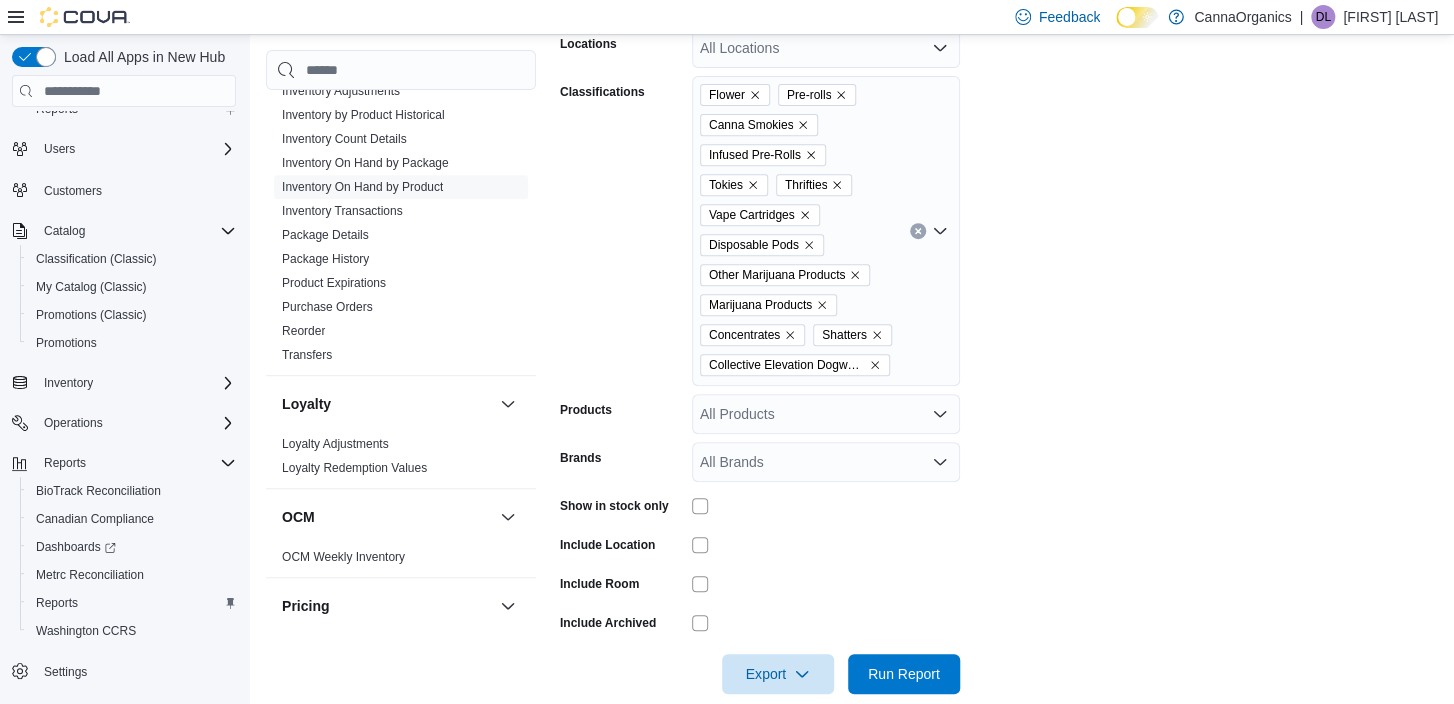 click on "Locations All Locations Classifications Flower Pre-rolls Canna Smokies Infused Pre-Rolls Tokies Thrifties Vape Cartridges Disposable Pods Other Marijuana Products Marijuana Products Concentrates Shatters Collective Elevation Dogwalkers Products All Products Brands All Brands Show in stock only Include Location Include Room Include Archived Export  Run Report" at bounding box center [999, 349] 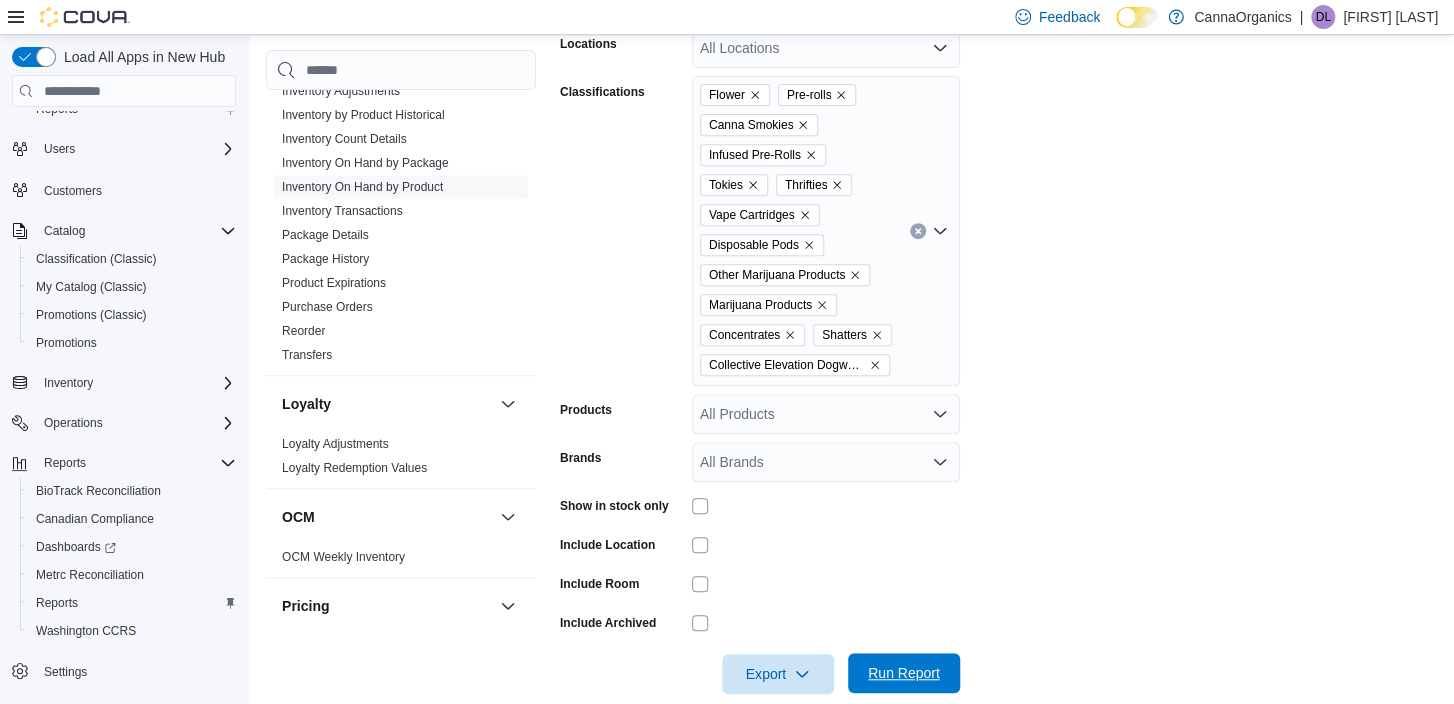 drag, startPoint x: 880, startPoint y: 668, endPoint x: 886, endPoint y: 656, distance: 13.416408 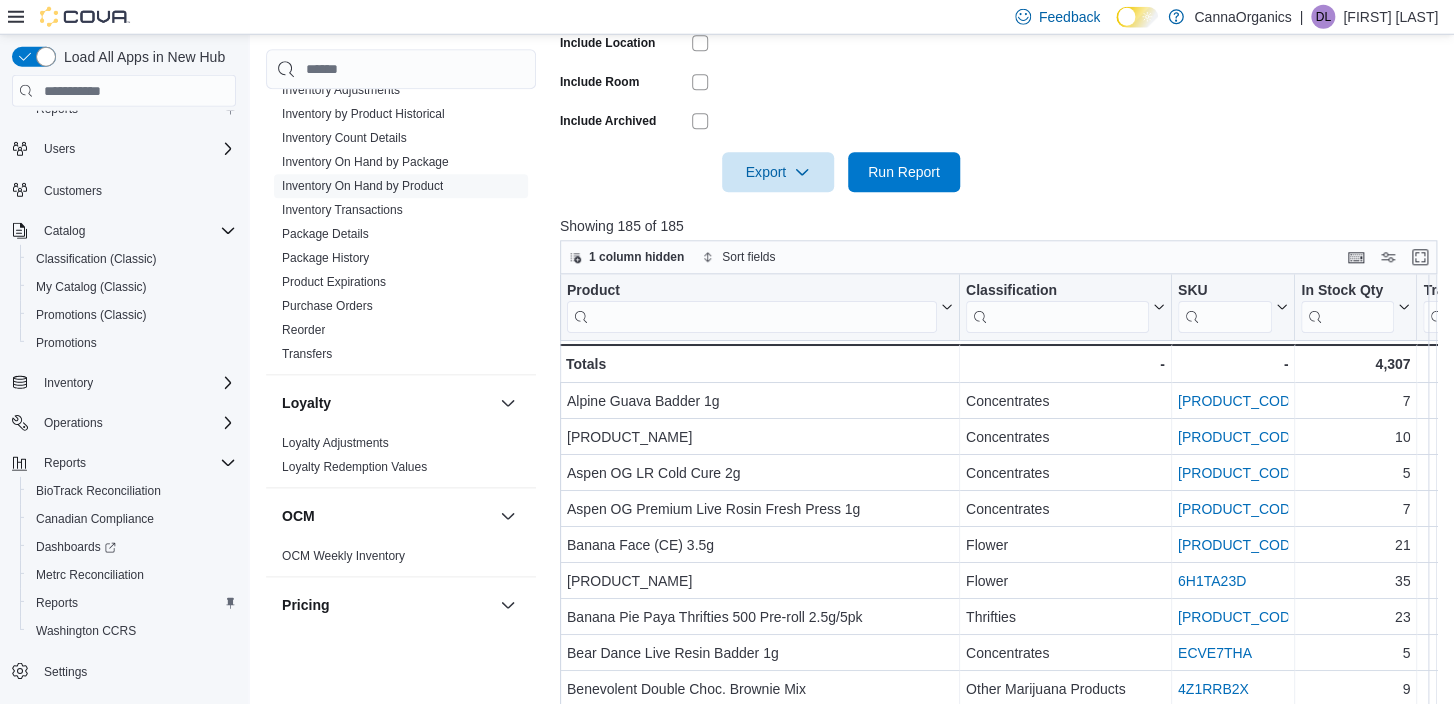 scroll, scrollTop: 955, scrollLeft: 0, axis: vertical 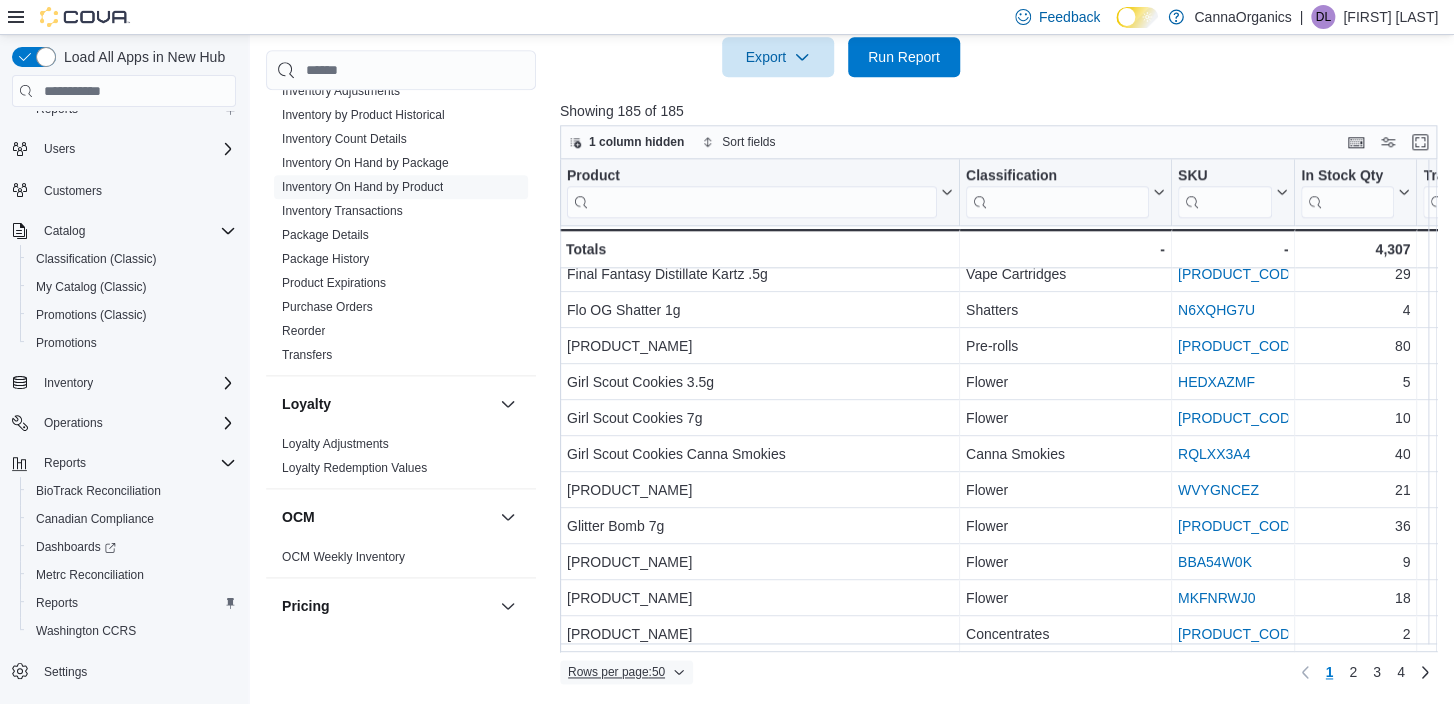 click on "Rows per page :  50" at bounding box center [616, 672] 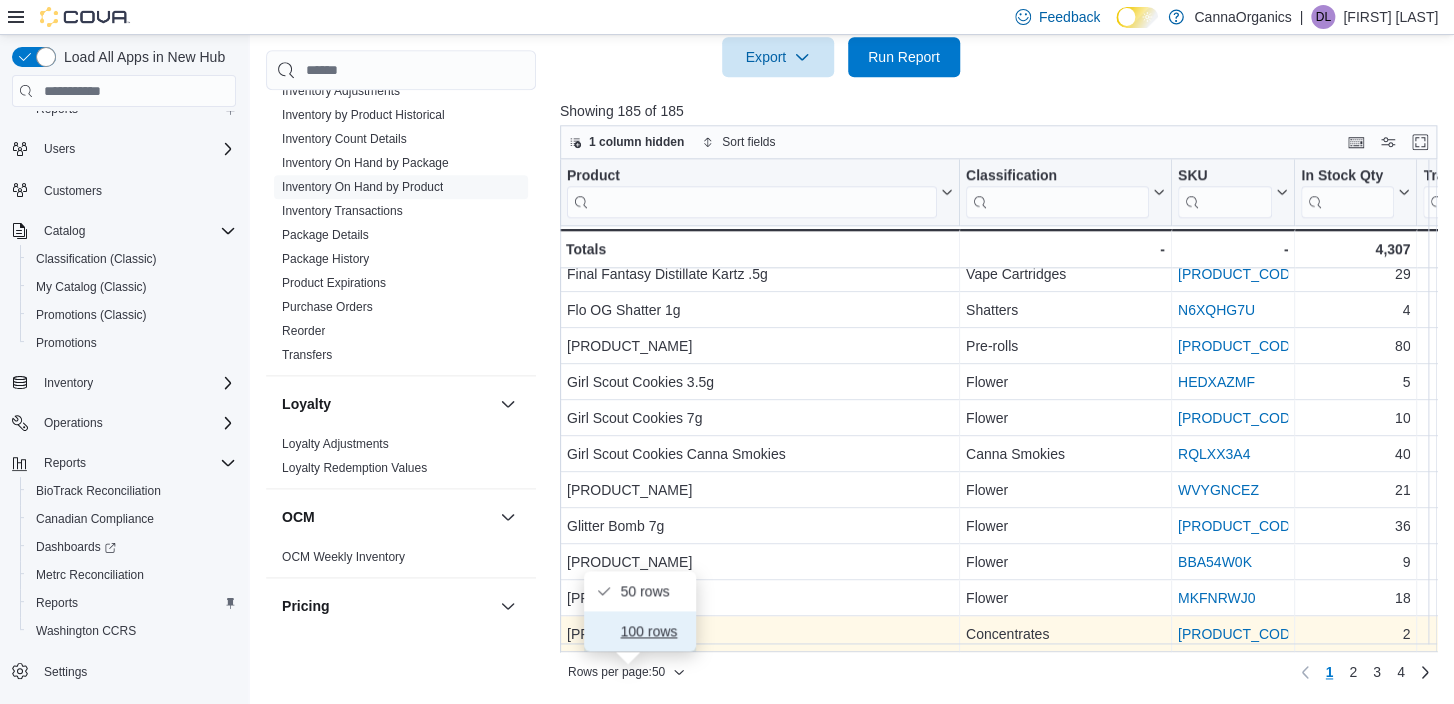 click on "100 rows" at bounding box center [652, 631] 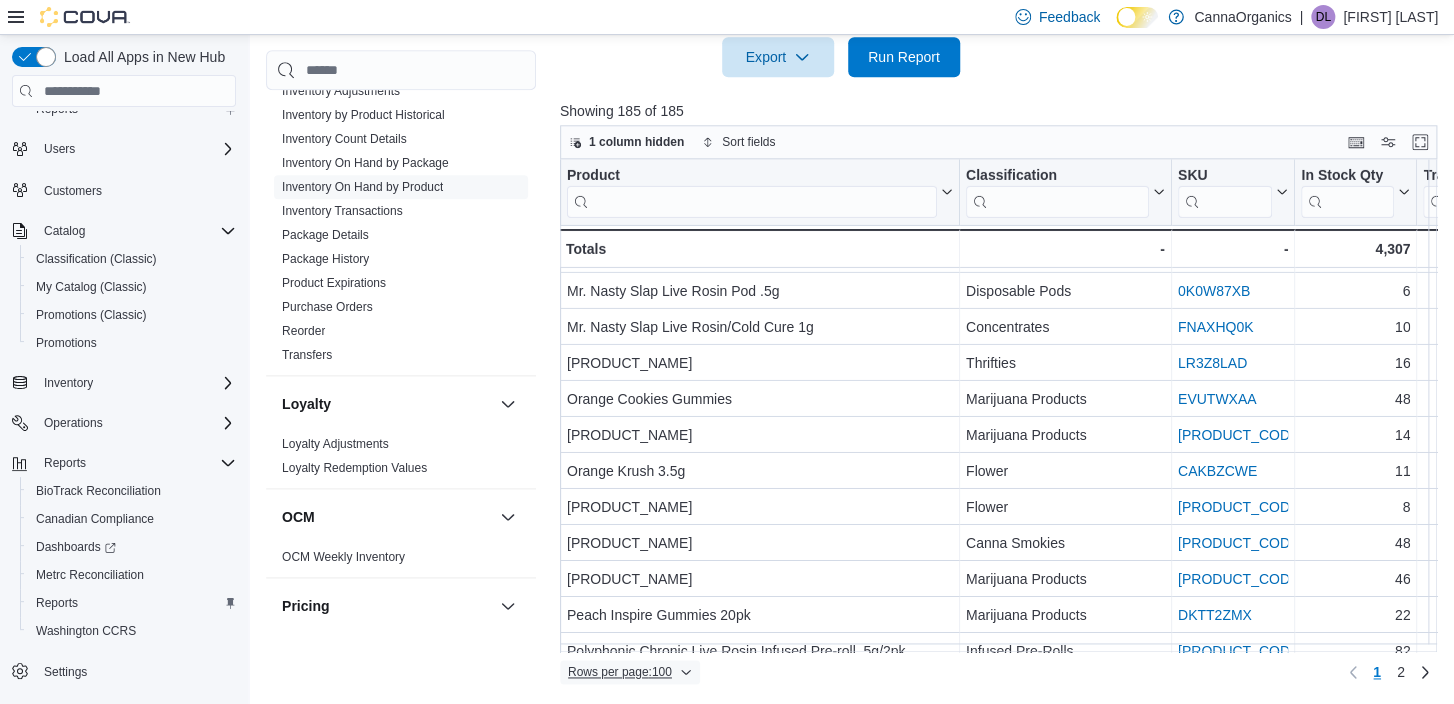 scroll, scrollTop: 3224, scrollLeft: 0, axis: vertical 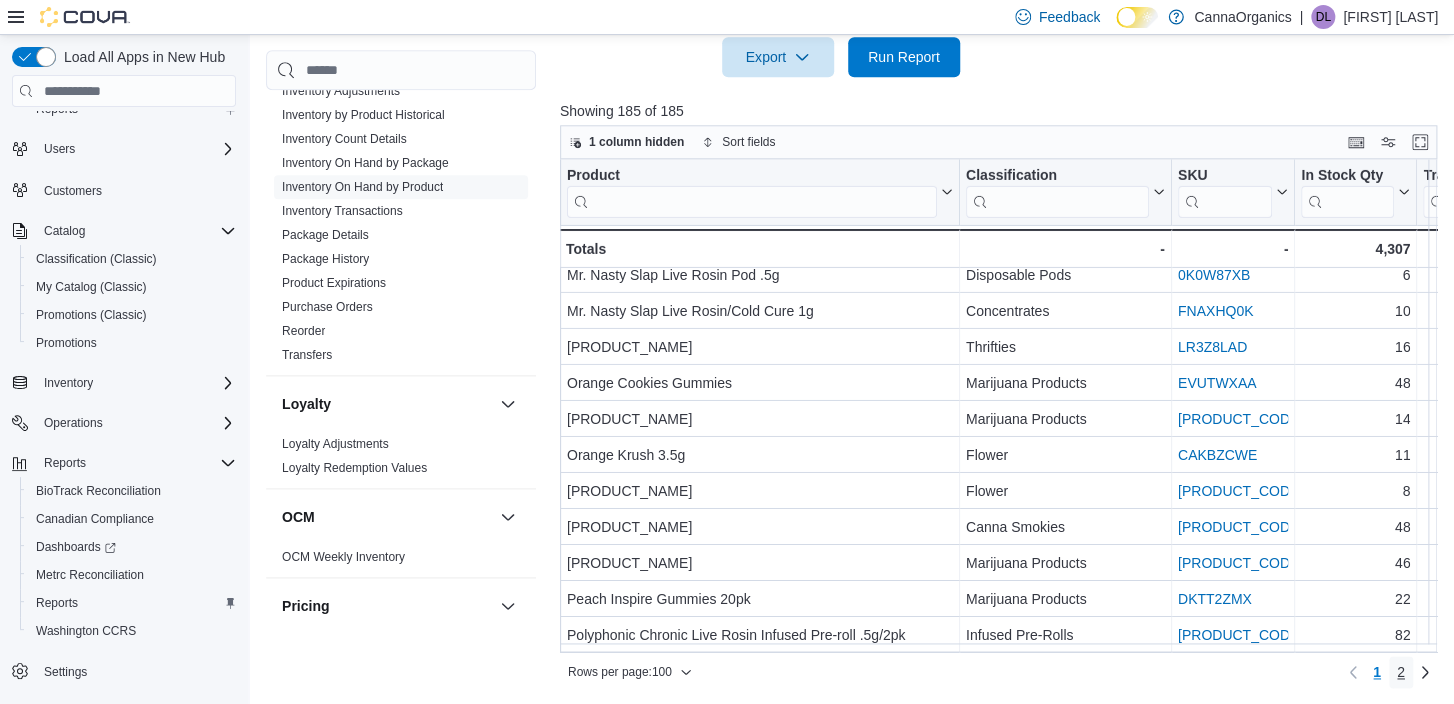 click on "2" at bounding box center [1401, 672] 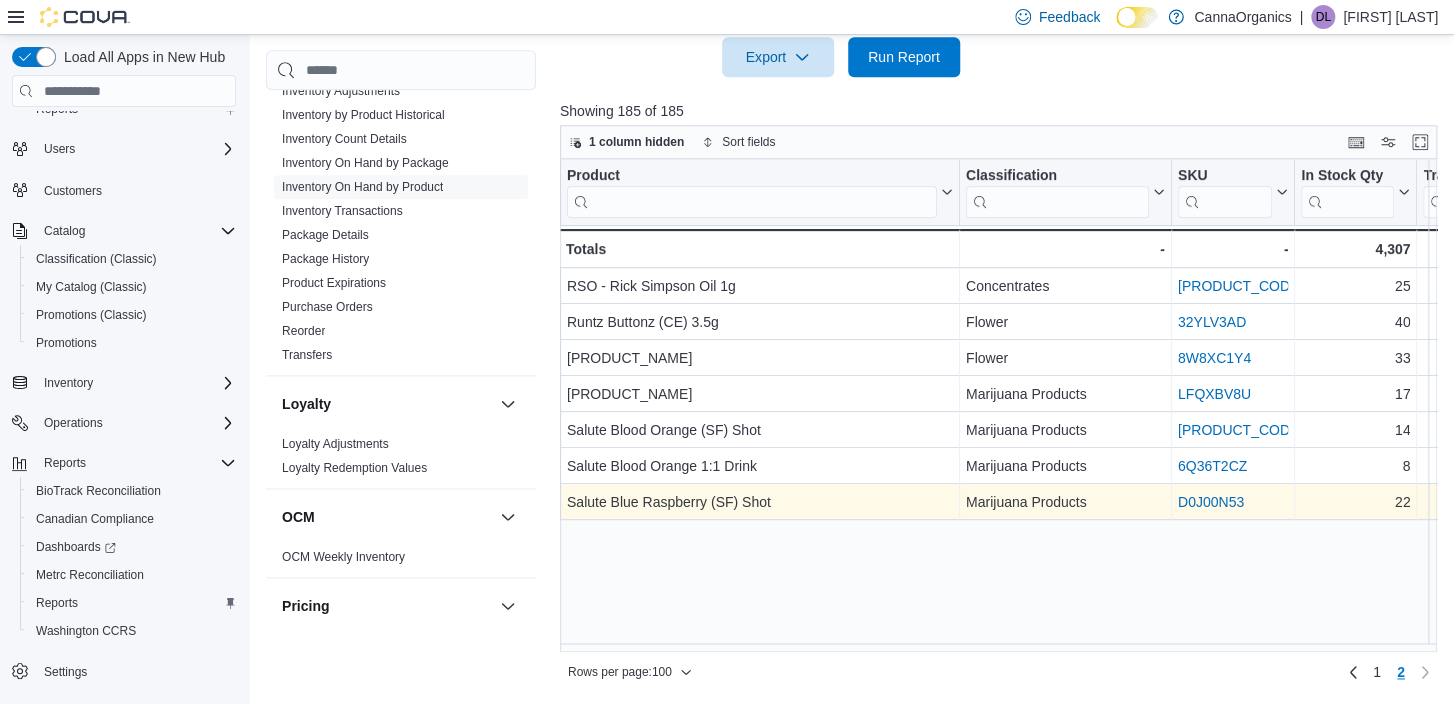scroll, scrollTop: 0, scrollLeft: 0, axis: both 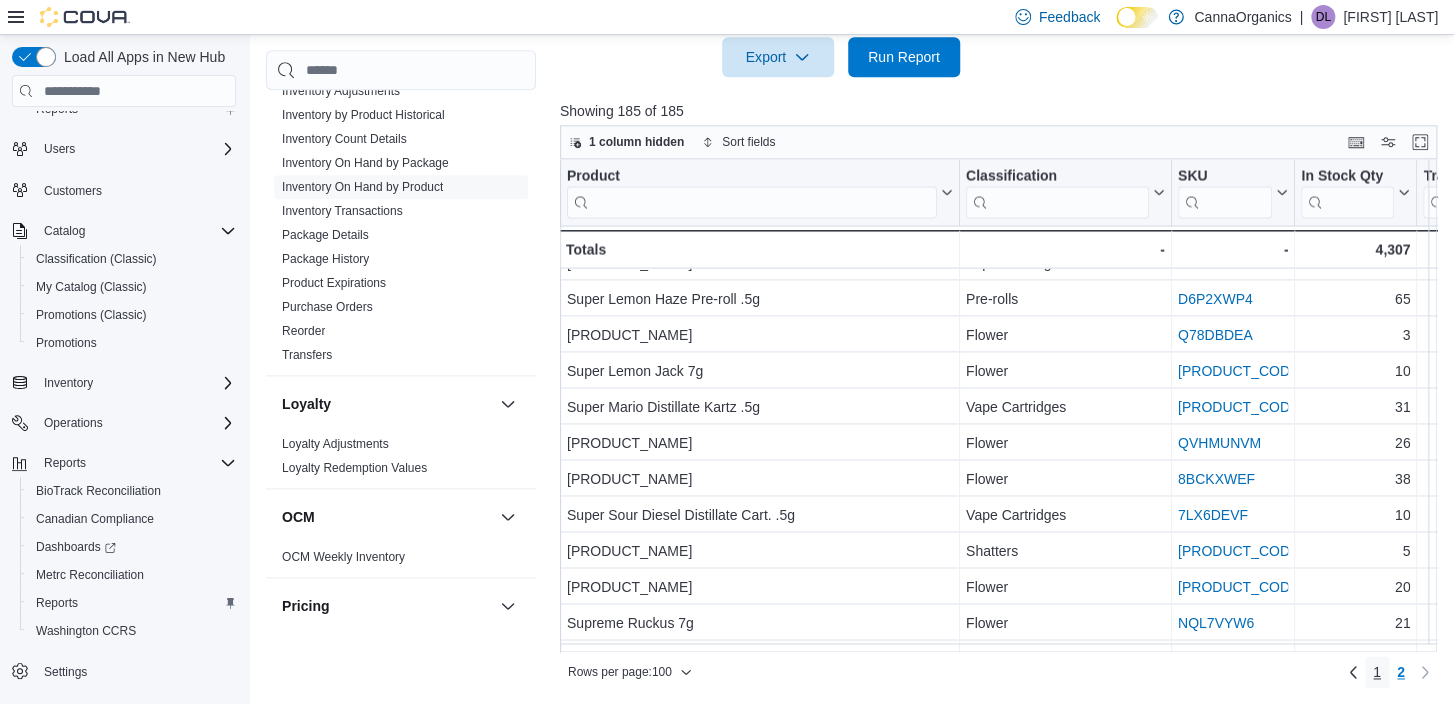click on "1" at bounding box center [1377, 672] 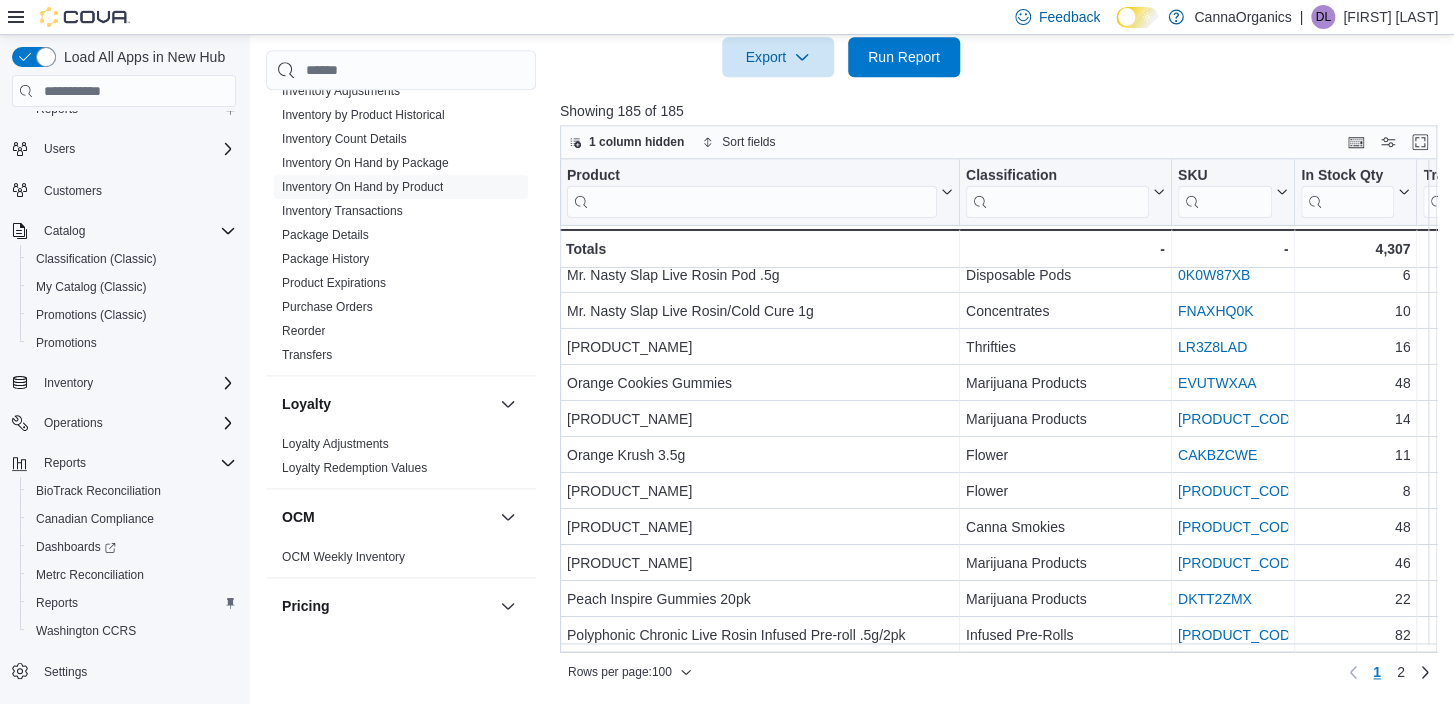 scroll, scrollTop: 3224, scrollLeft: 0, axis: vertical 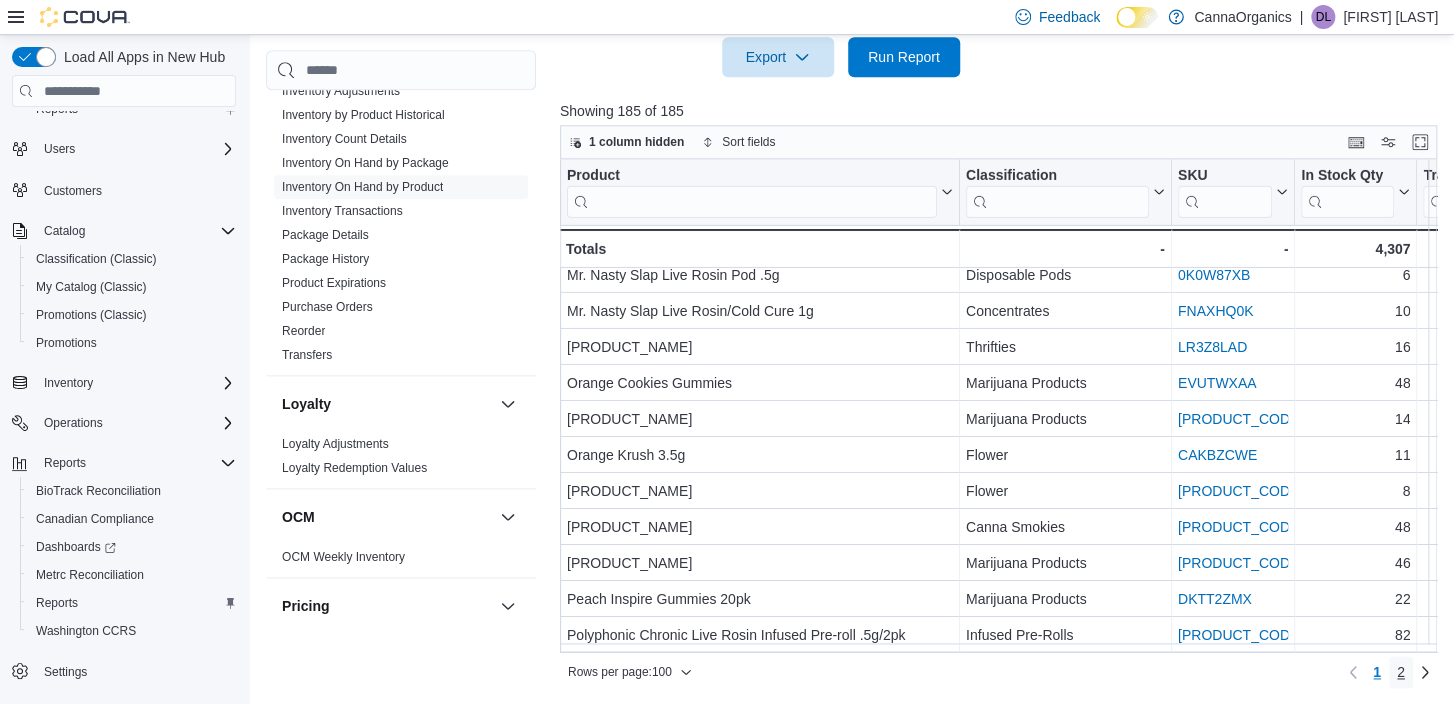 click on "2" at bounding box center (1401, 672) 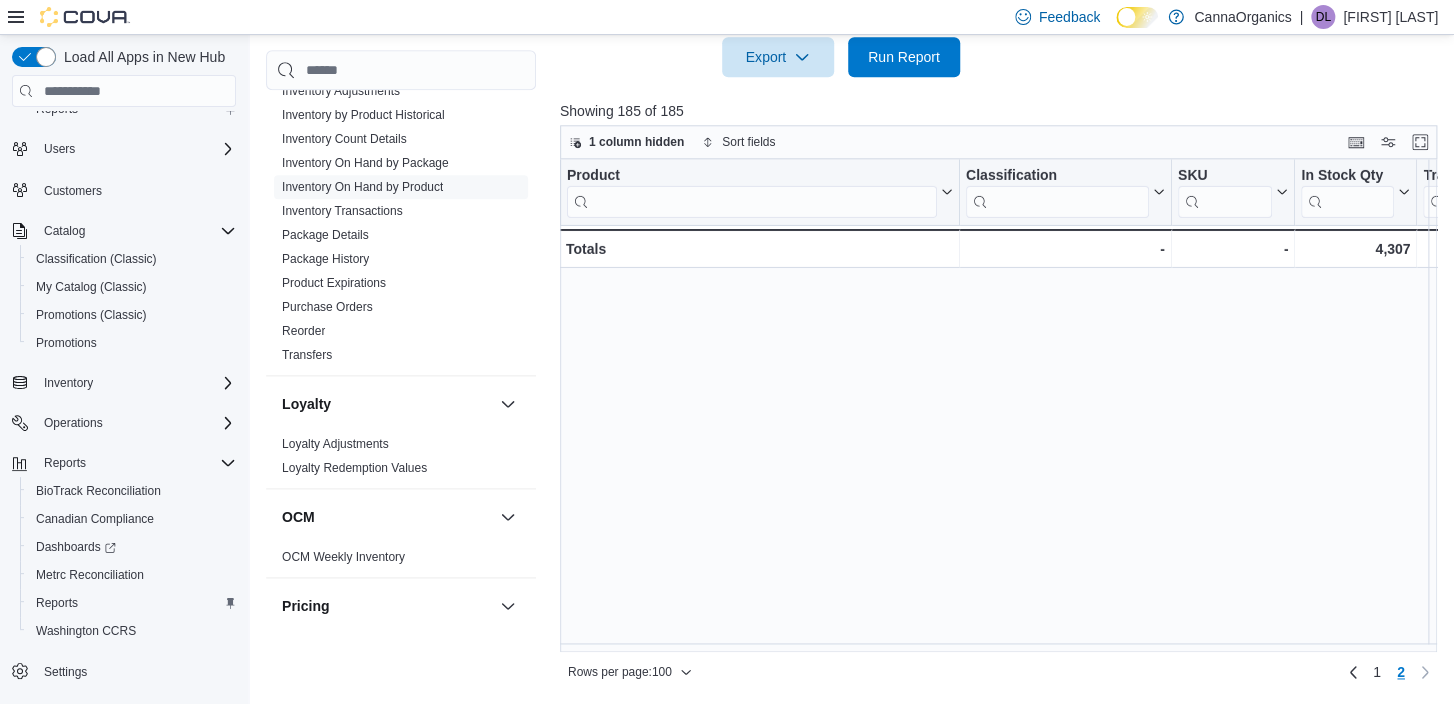 scroll, scrollTop: 0, scrollLeft: 0, axis: both 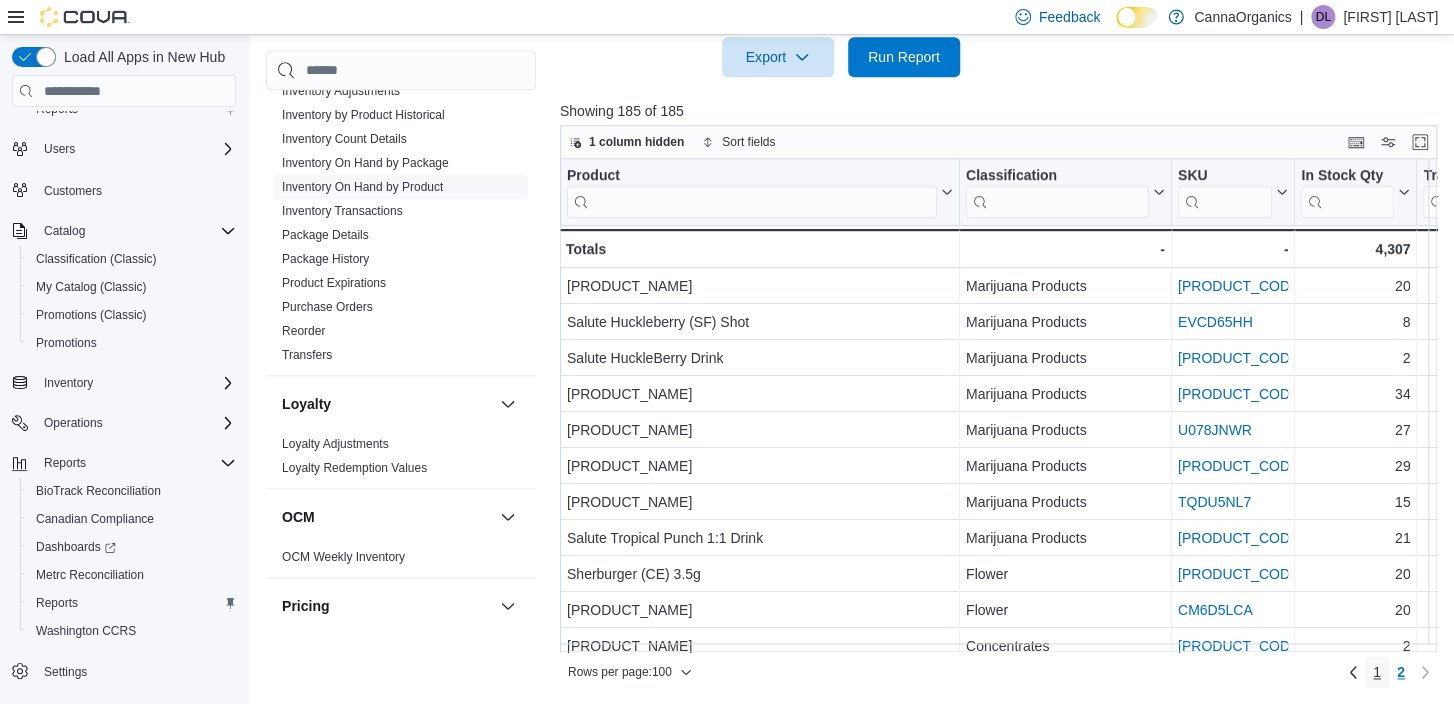 click on "1" at bounding box center [1377, 672] 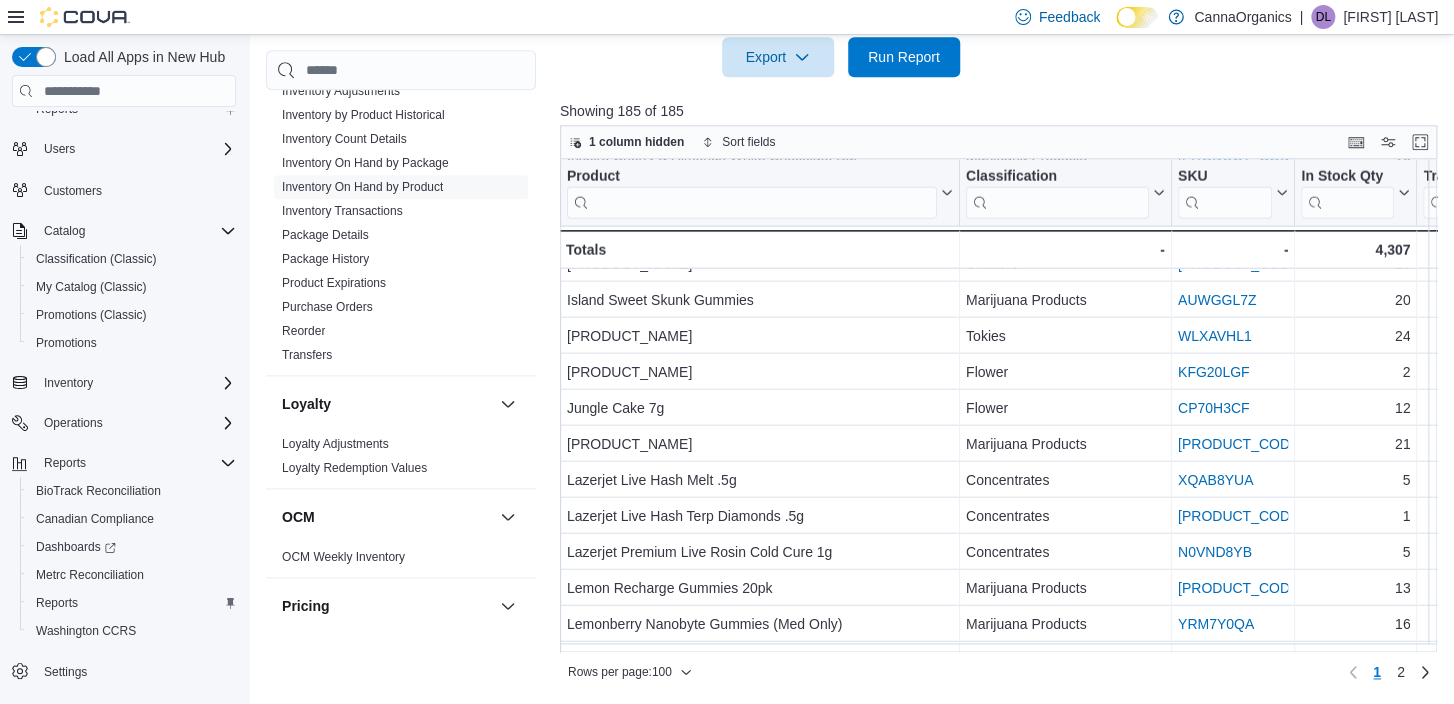 scroll, scrollTop: 2496, scrollLeft: 0, axis: vertical 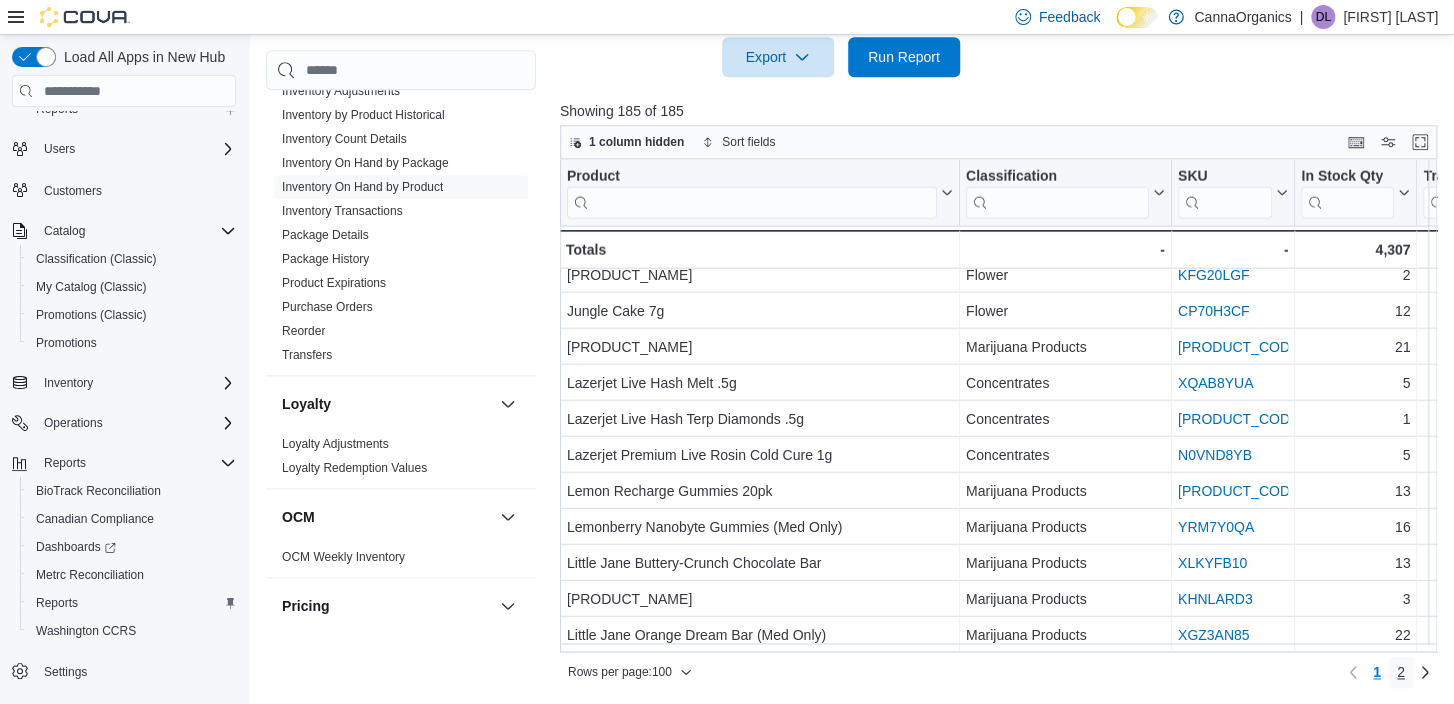click on "2" at bounding box center (1401, 672) 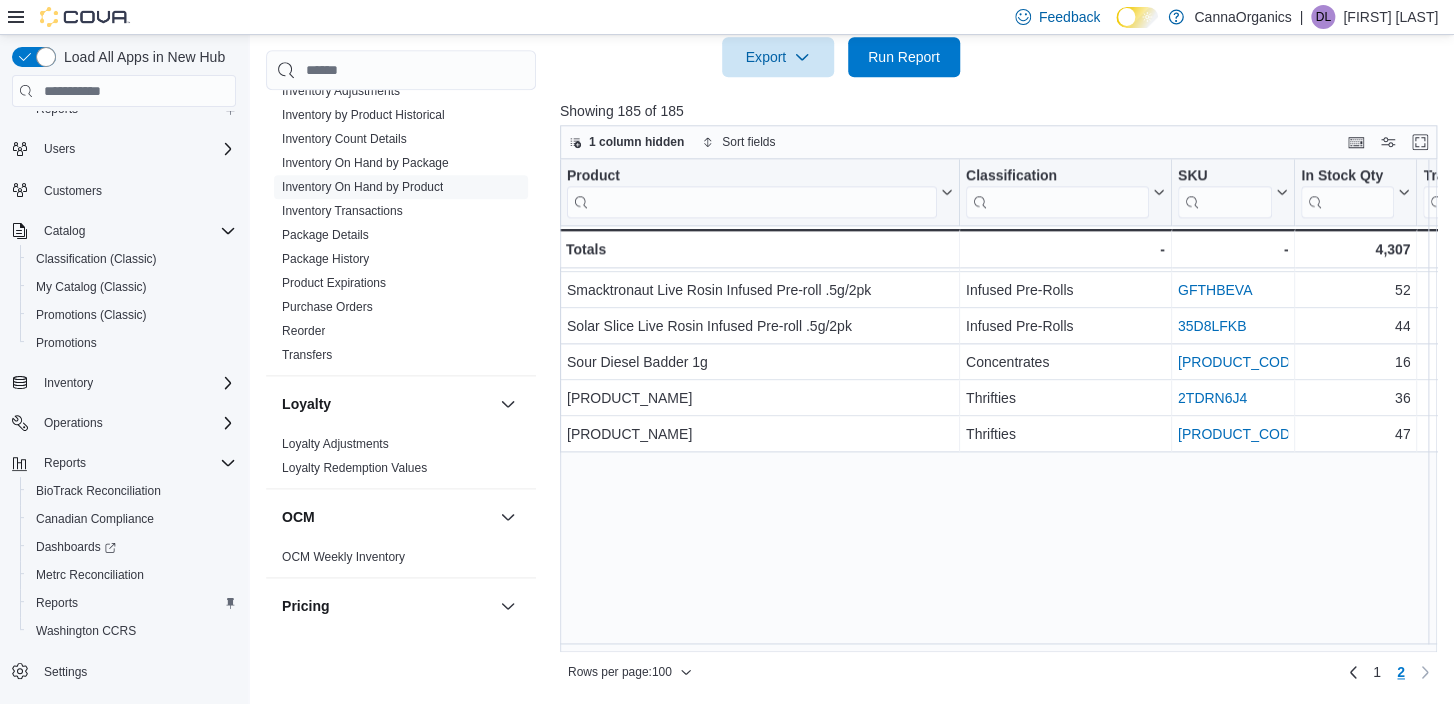 scroll, scrollTop: 668, scrollLeft: 0, axis: vertical 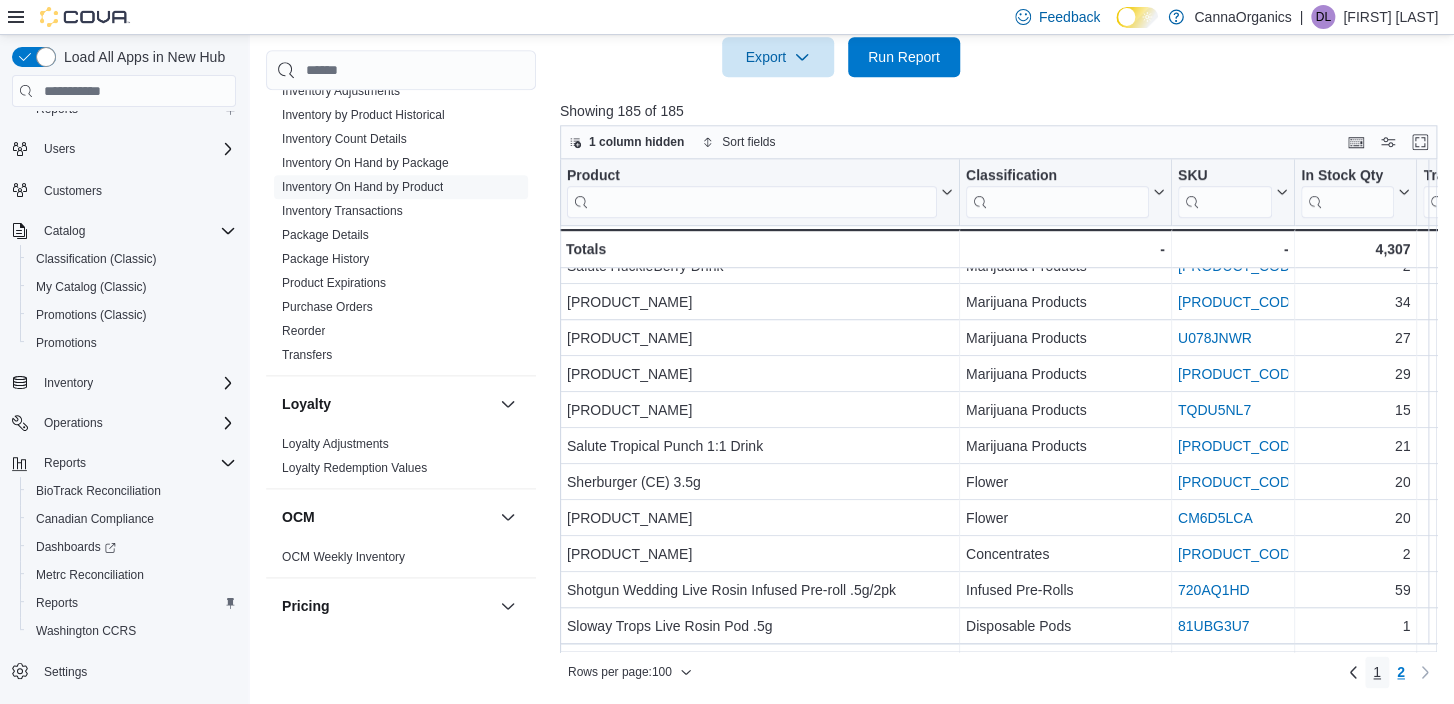 click on "1" at bounding box center (1377, 672) 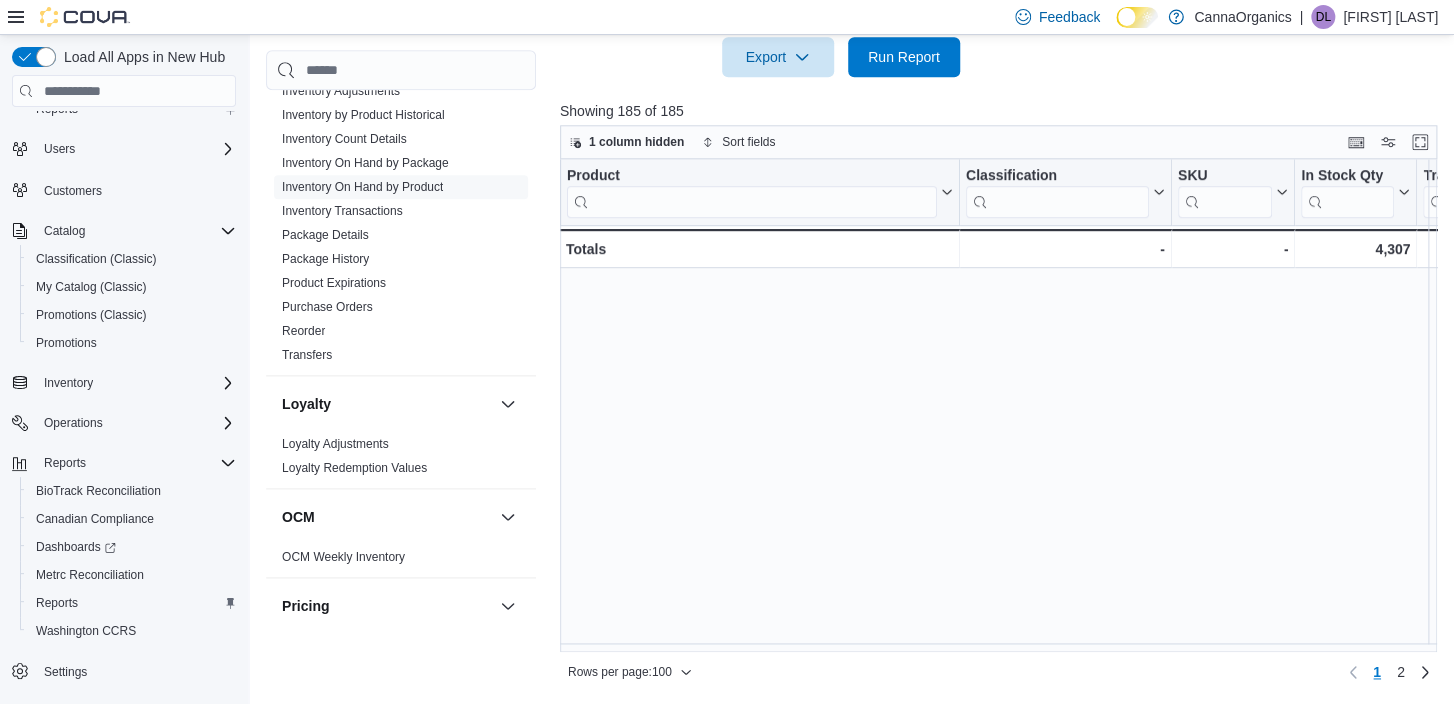 scroll, scrollTop: 0, scrollLeft: 0, axis: both 